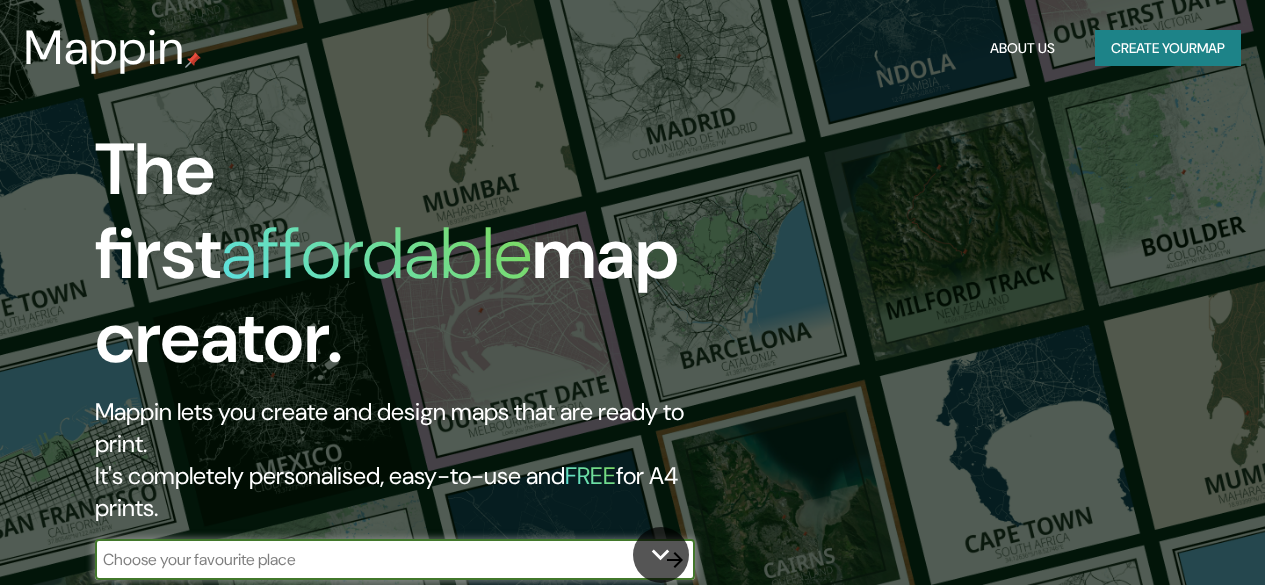 scroll, scrollTop: 0, scrollLeft: 0, axis: both 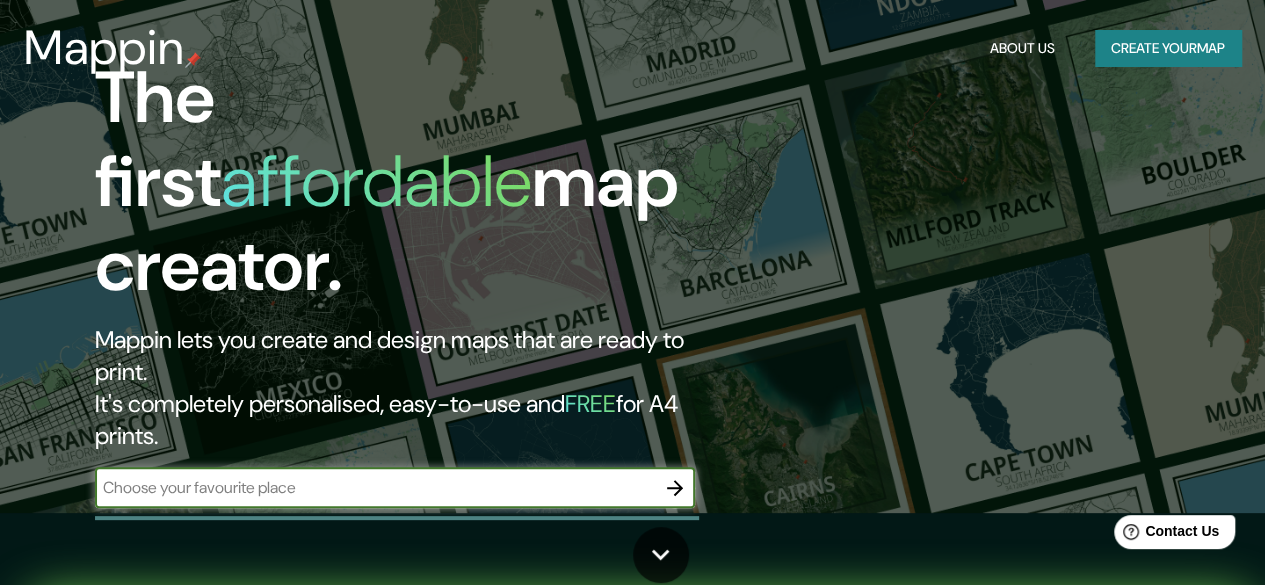 drag, startPoint x: 1274, startPoint y: 87, endPoint x: 1279, endPoint y: 100, distance: 13.928389 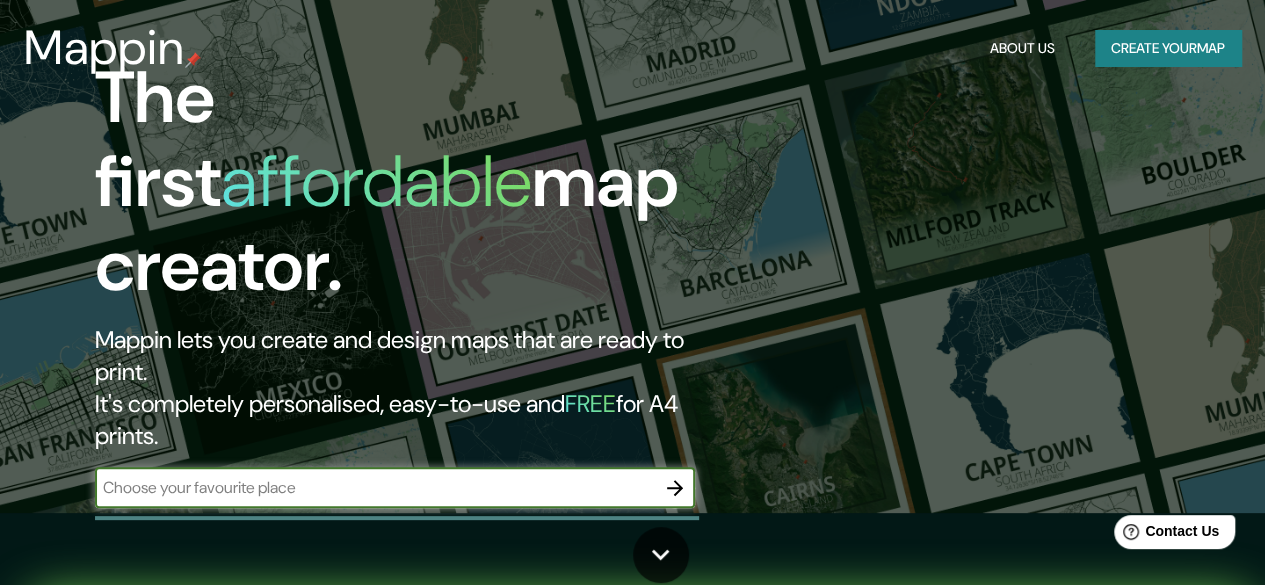 click at bounding box center (375, 487) 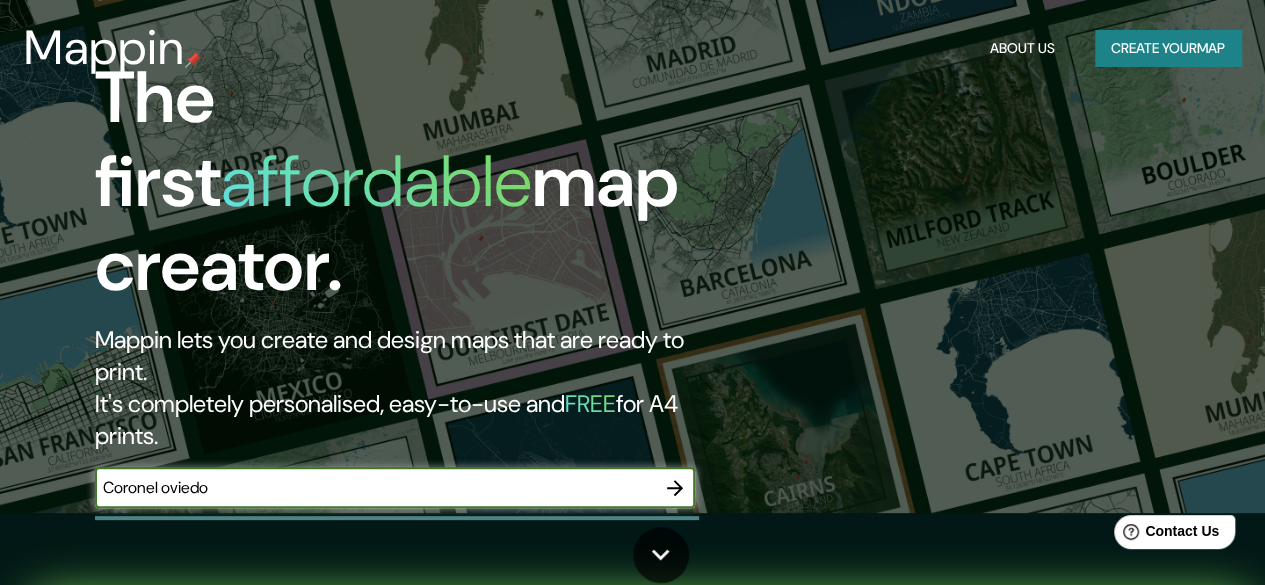 type on "Coronel oviedo" 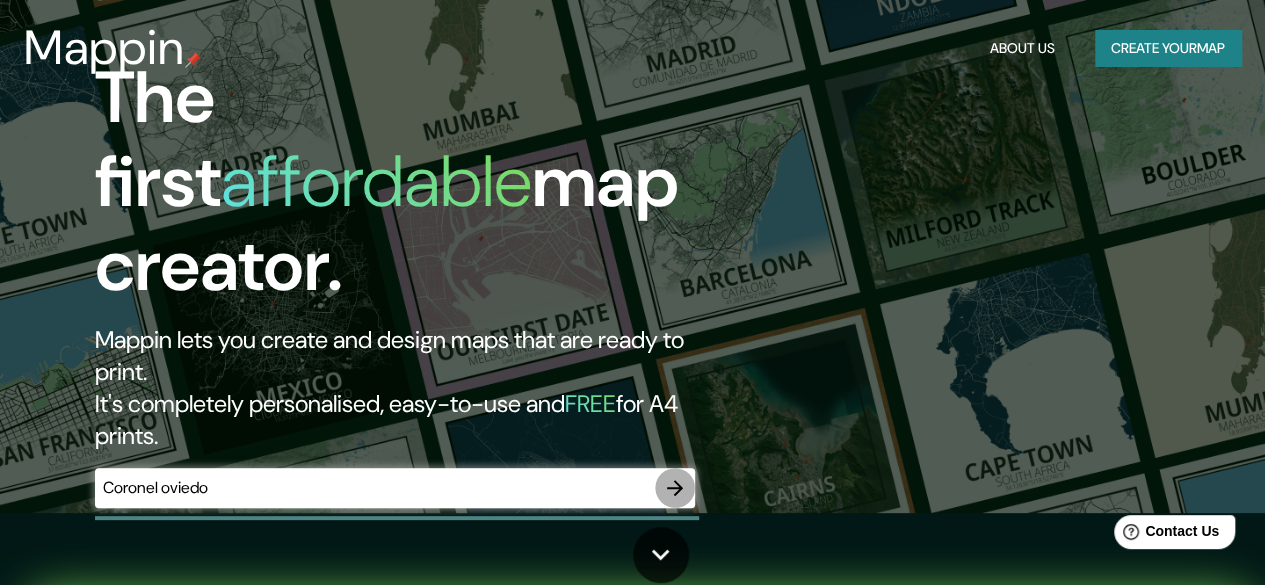 click 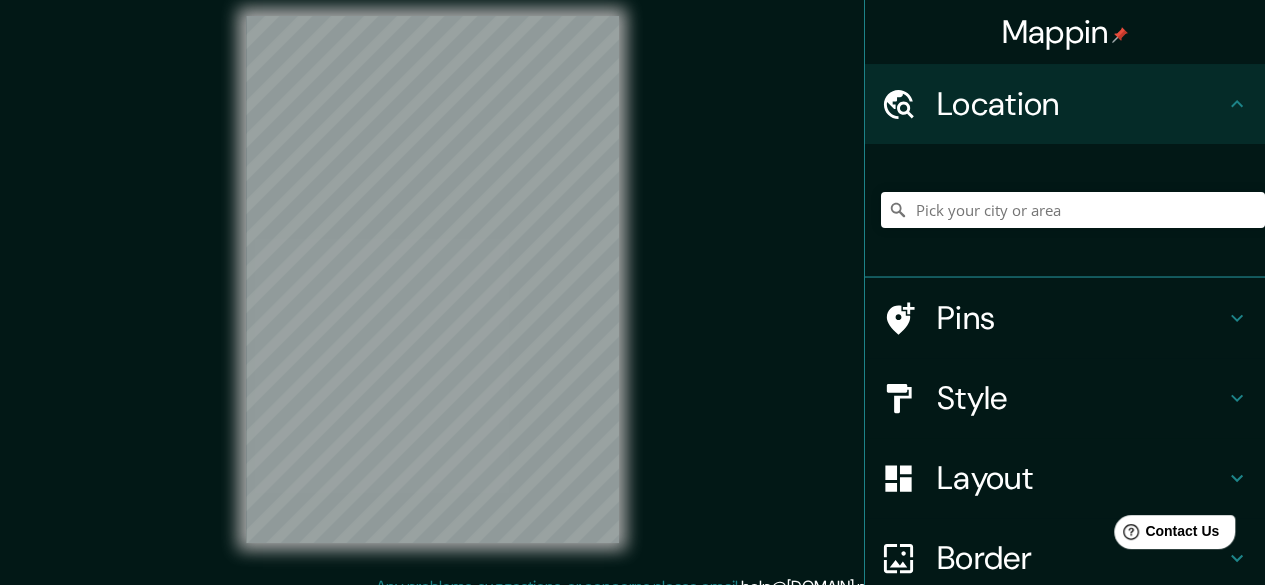 scroll, scrollTop: 0, scrollLeft: 0, axis: both 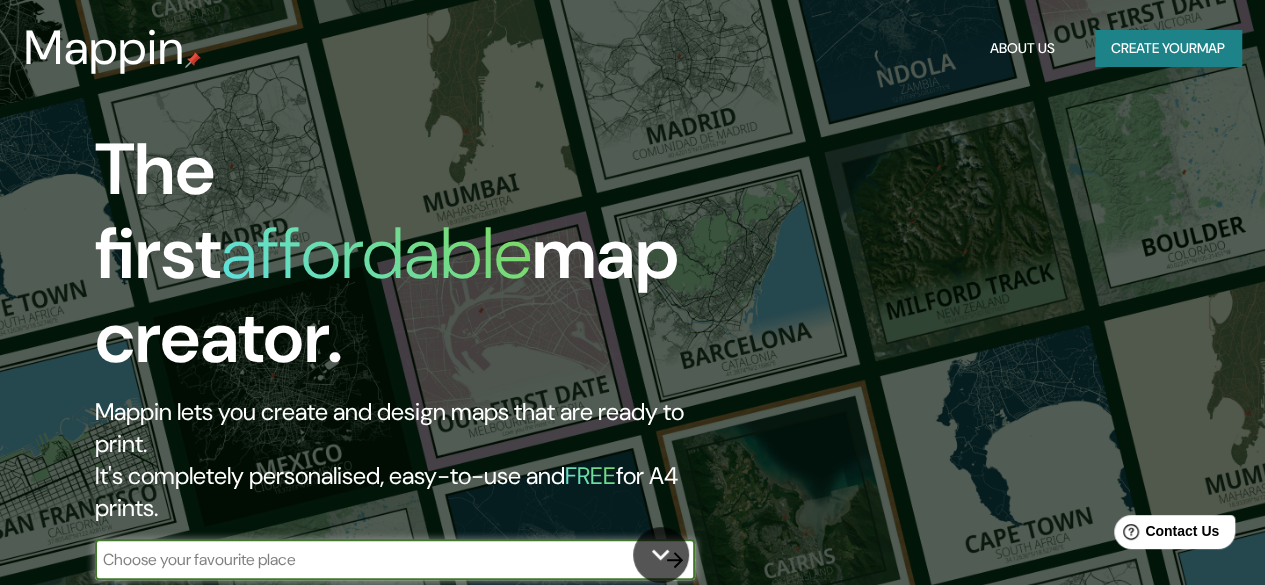 click at bounding box center (375, 559) 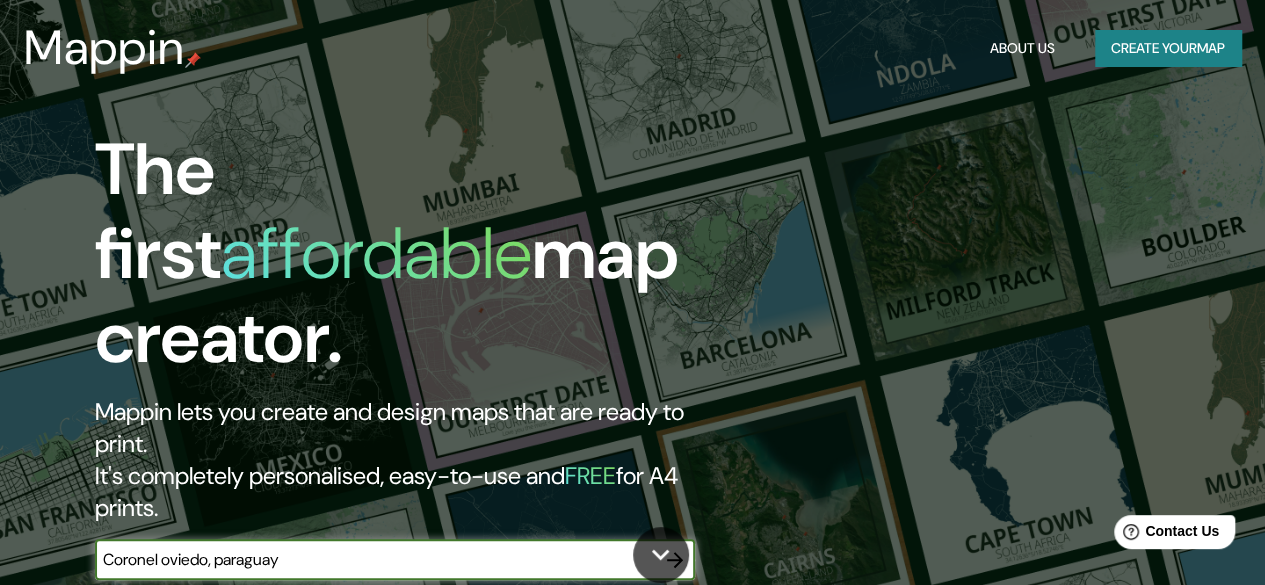 type on "Coronel oviedo, paraguay" 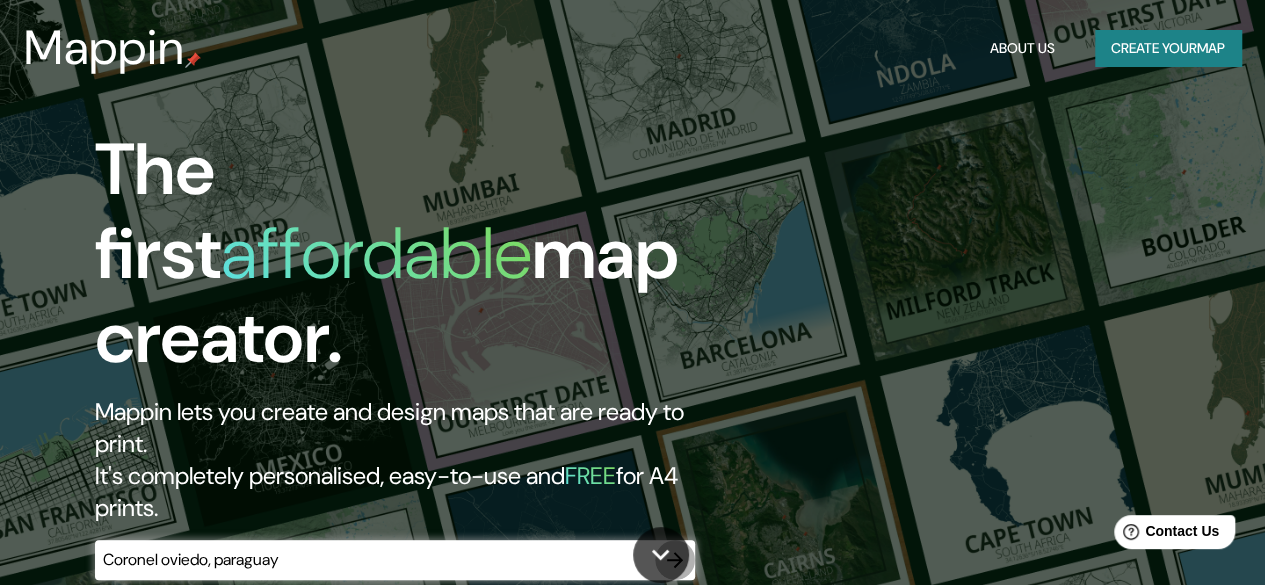 click 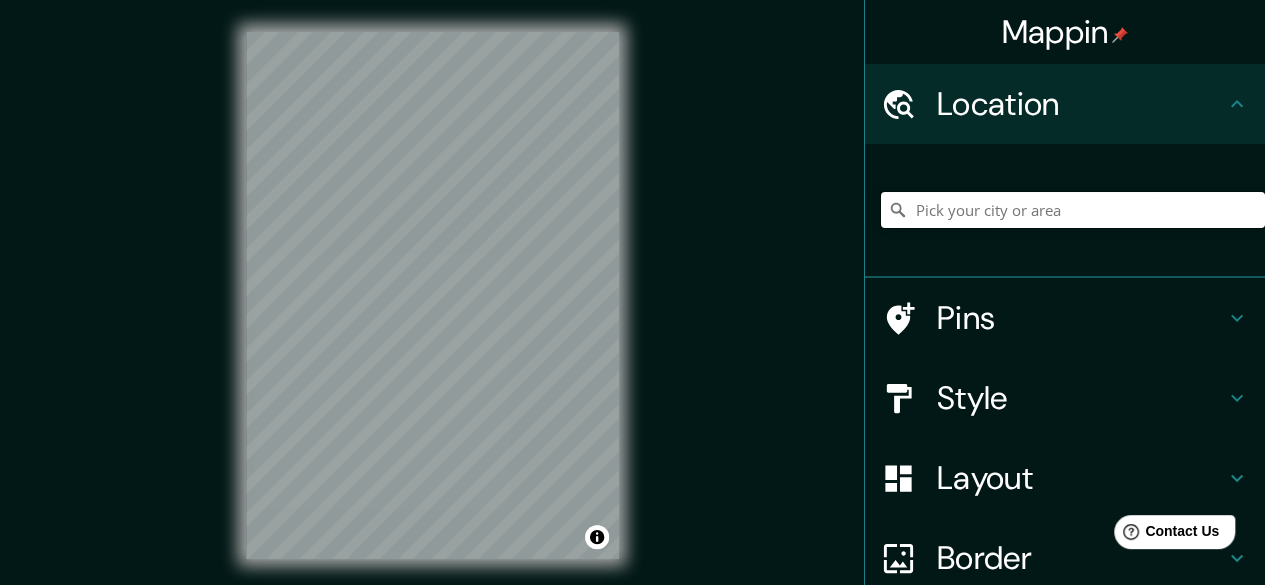 click at bounding box center [1073, 210] 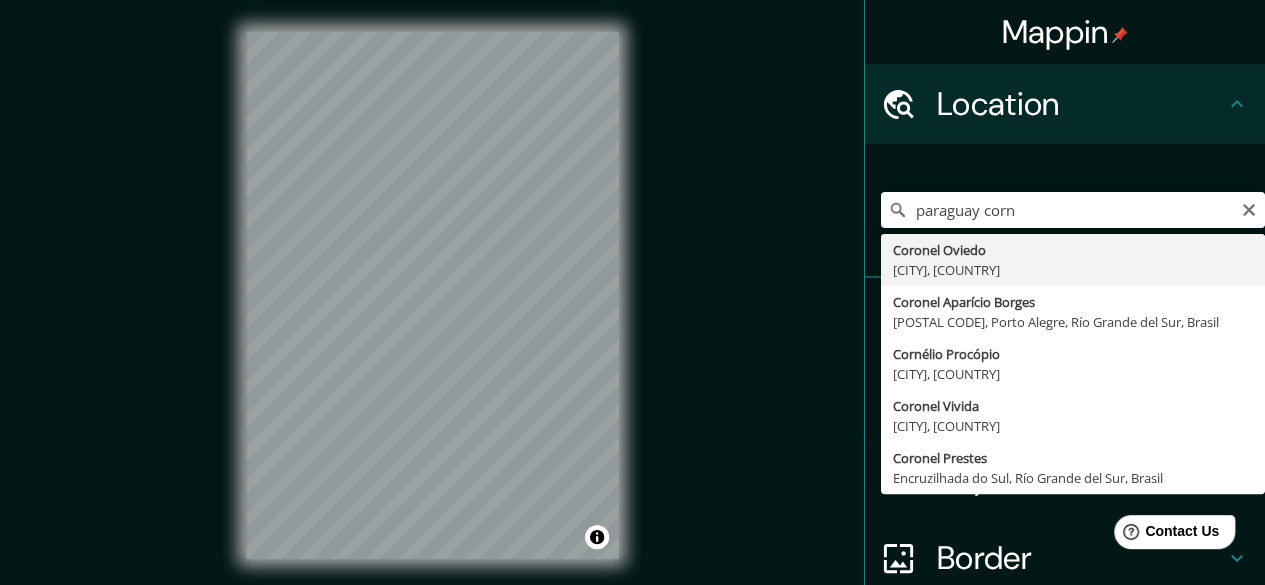 type on "Coronel Oviedo, Caaguazú, Paraguay" 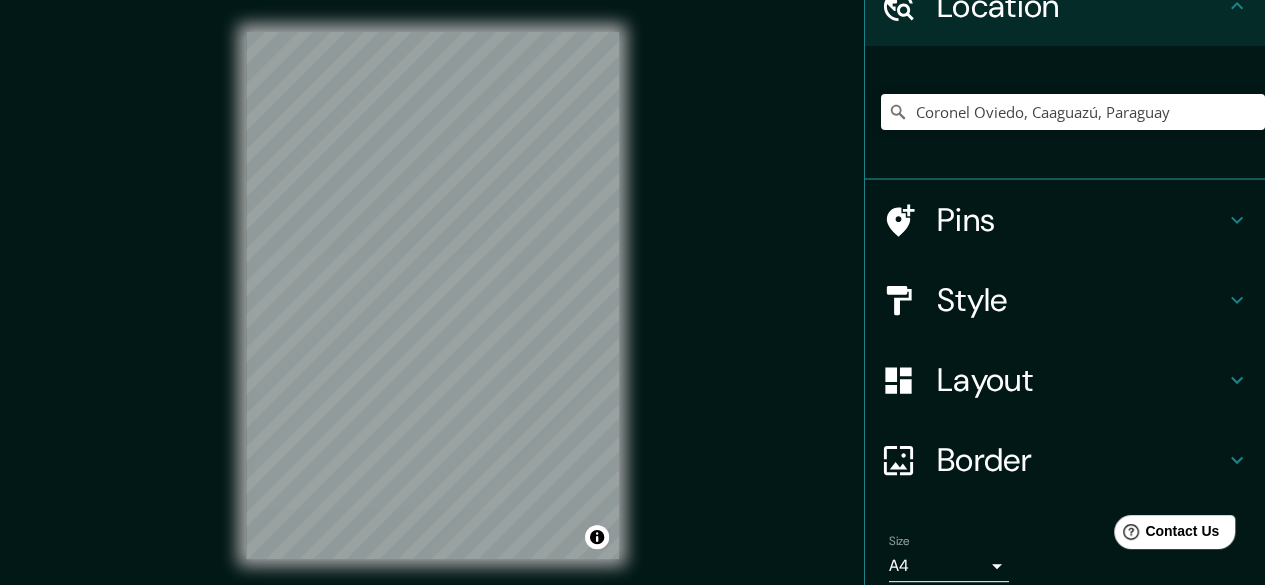 scroll, scrollTop: 179, scrollLeft: 0, axis: vertical 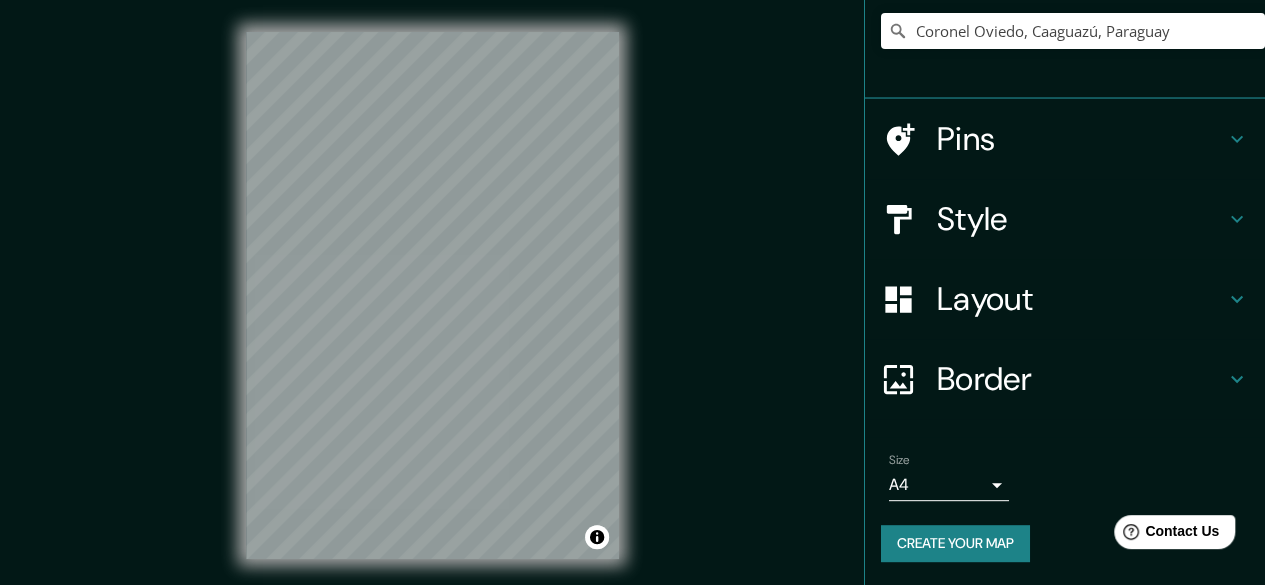 drag, startPoint x: 1260, startPoint y: 335, endPoint x: 127, endPoint y: 29, distance: 1173.5948 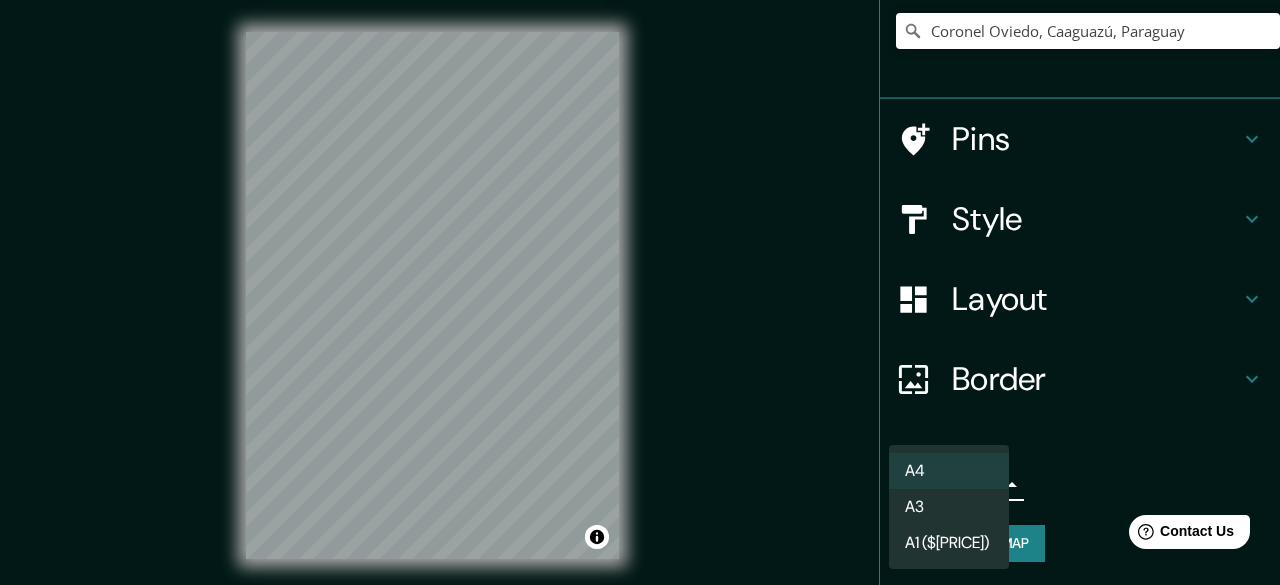 click on "Mappin Location Coronel Oviedo, Caaguazú, Paraguay Pins Style Layout Border Choose a border. Hint : you can make layers of the frame opaque to create some cool effects. None Simple Transparent Fancy Size A4 single Create your map © Mapbox © OpenStreetMap Improve this map Any problems, suggestions, or concerns please email help@mappin.pro . . . A4 A3 A1 ($[PRICE])" at bounding box center [640, 292] 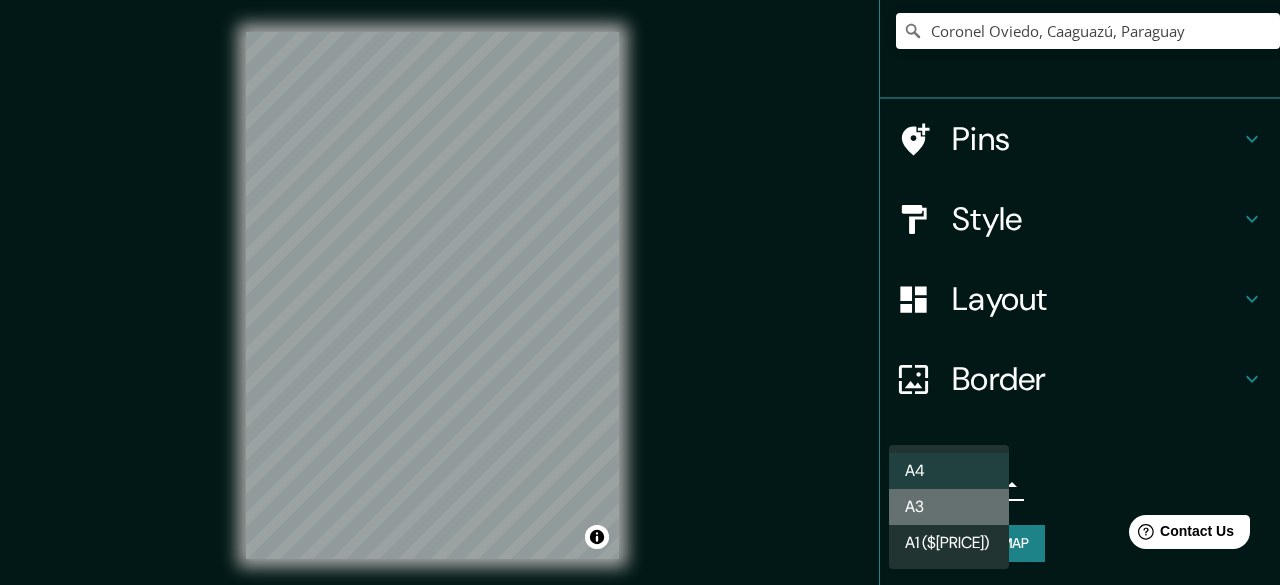 click on "A3" at bounding box center [949, 507] 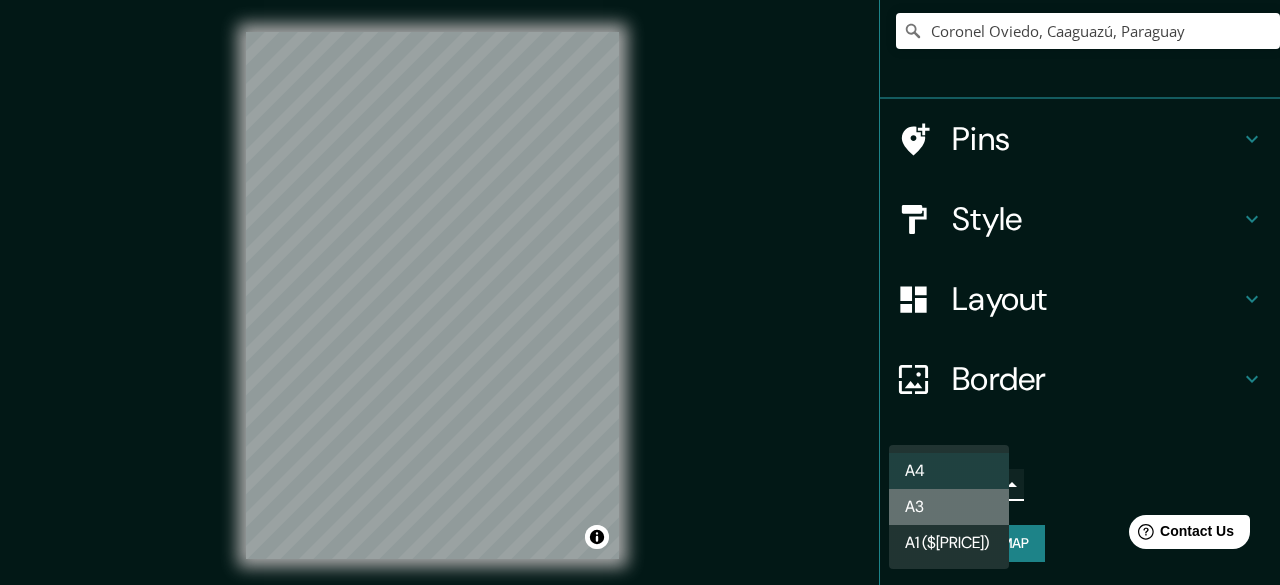type on "a4" 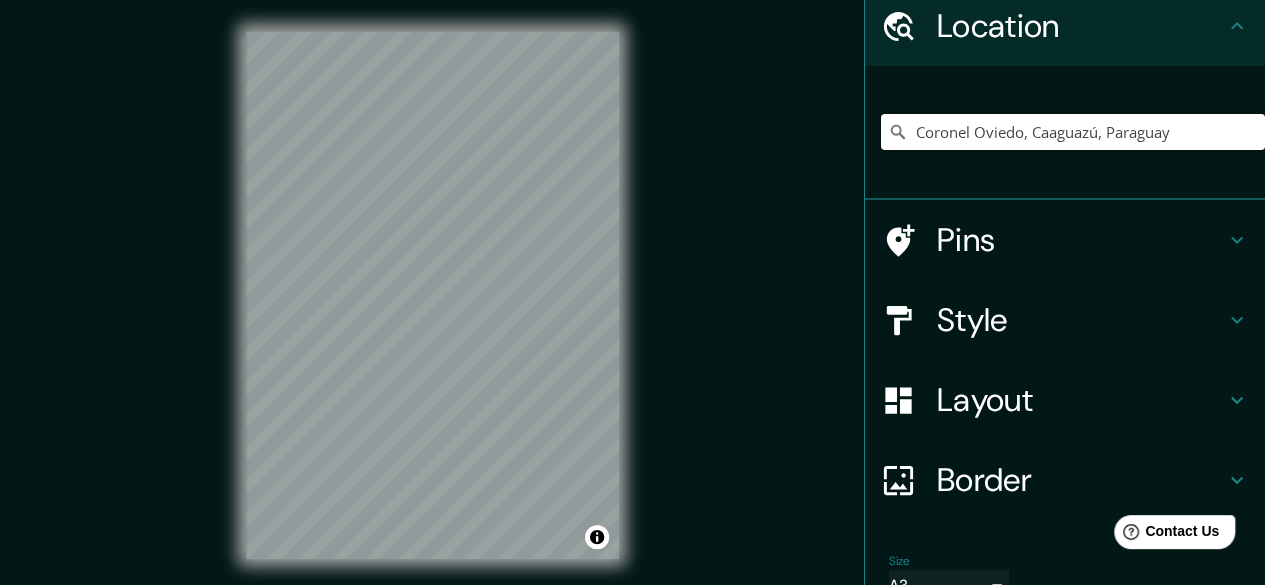 scroll, scrollTop: 84, scrollLeft: 0, axis: vertical 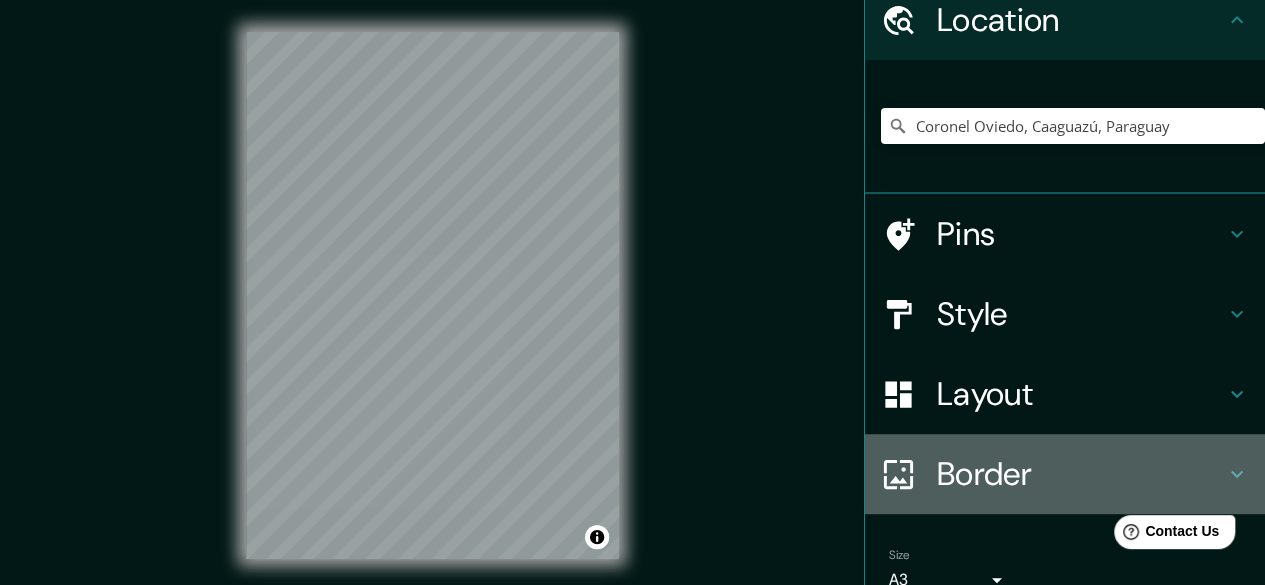 click 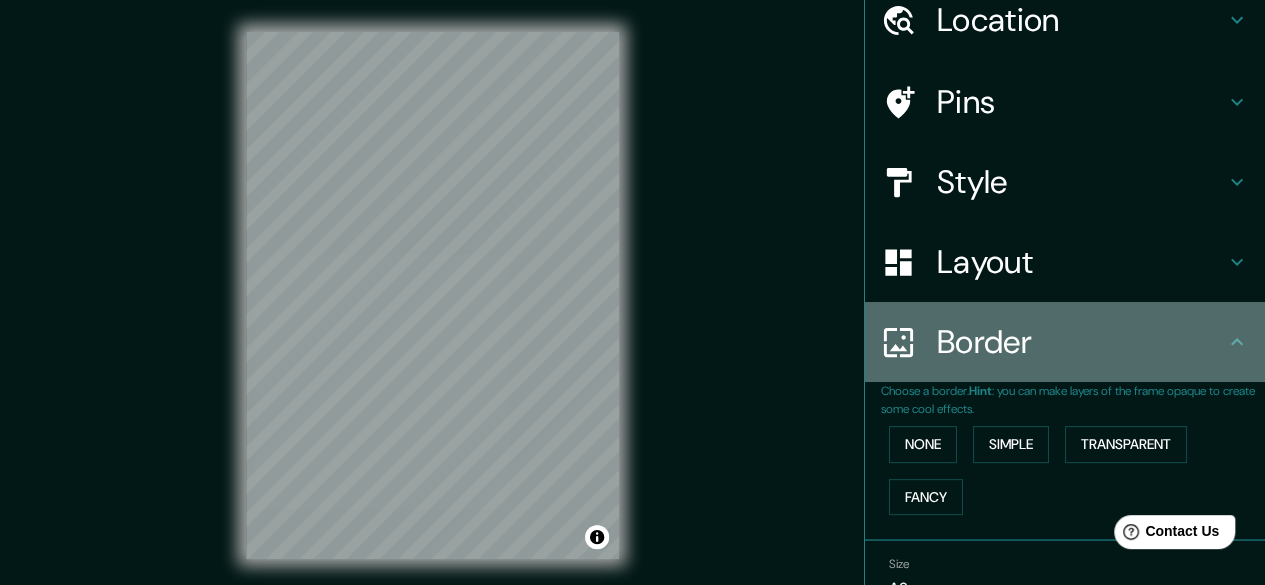 click 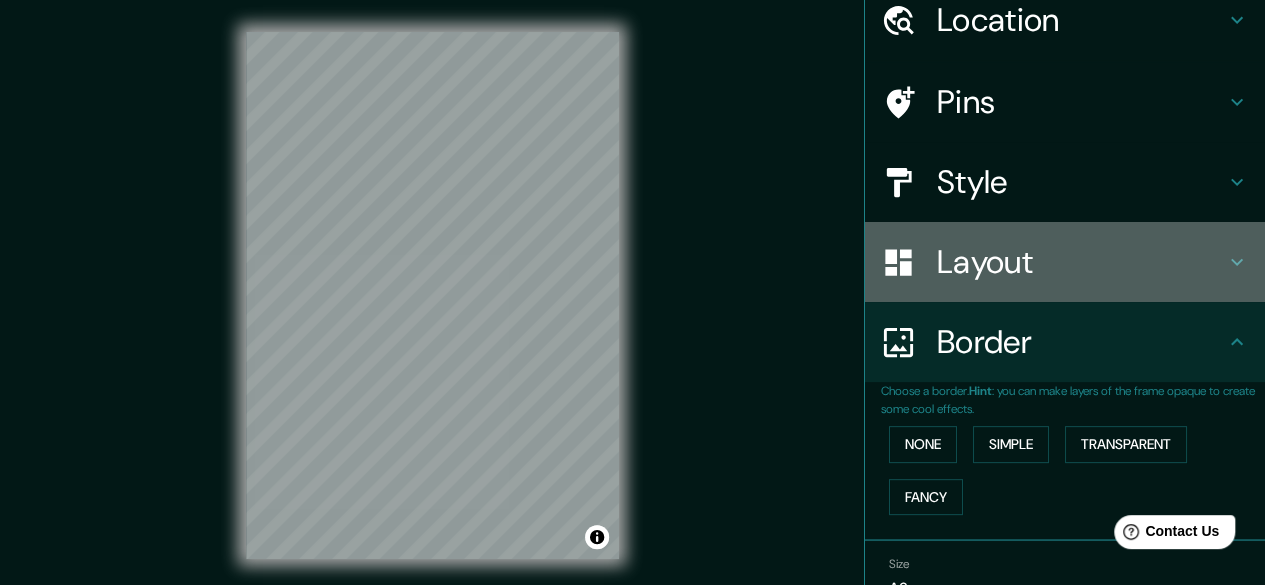 click on "Layout" at bounding box center [1081, 262] 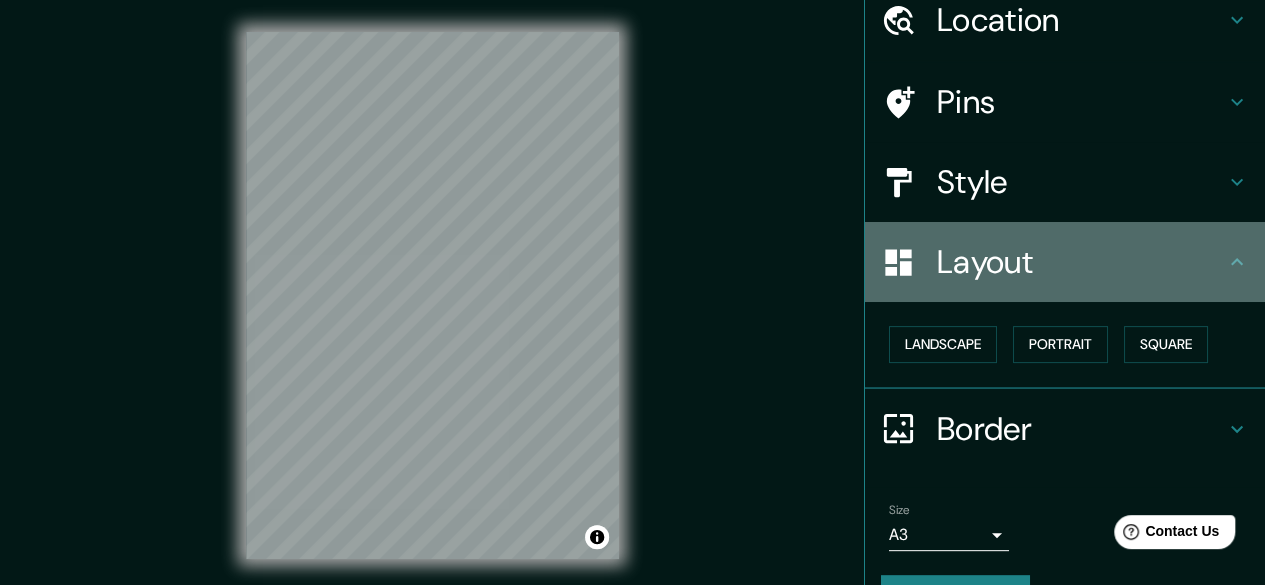 click on "Layout" at bounding box center [1081, 262] 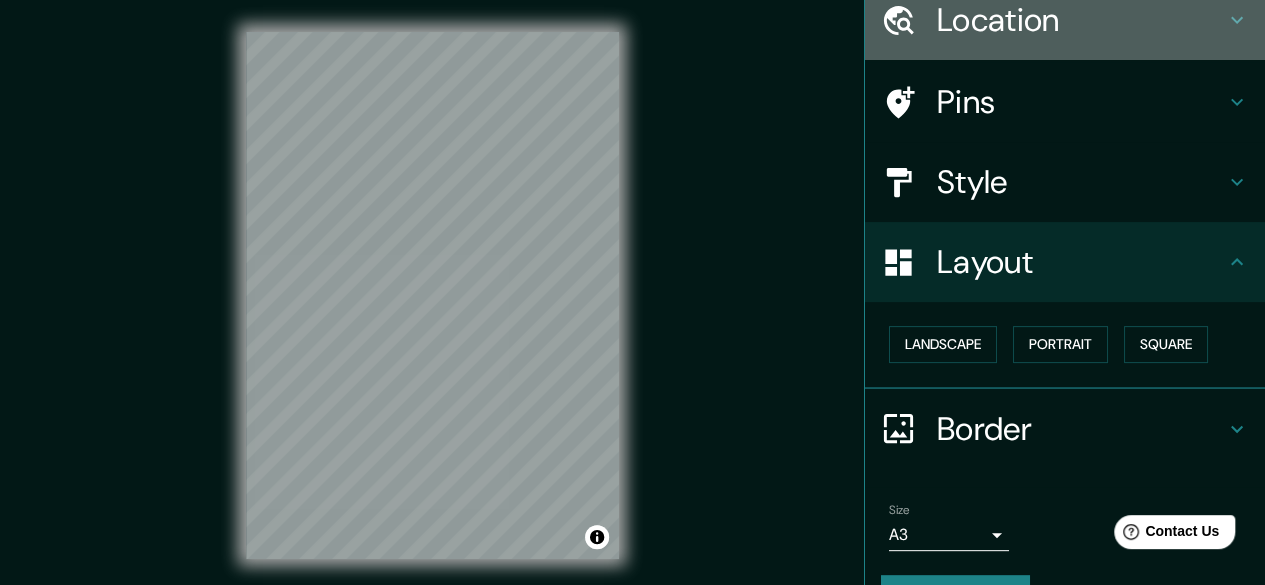 click 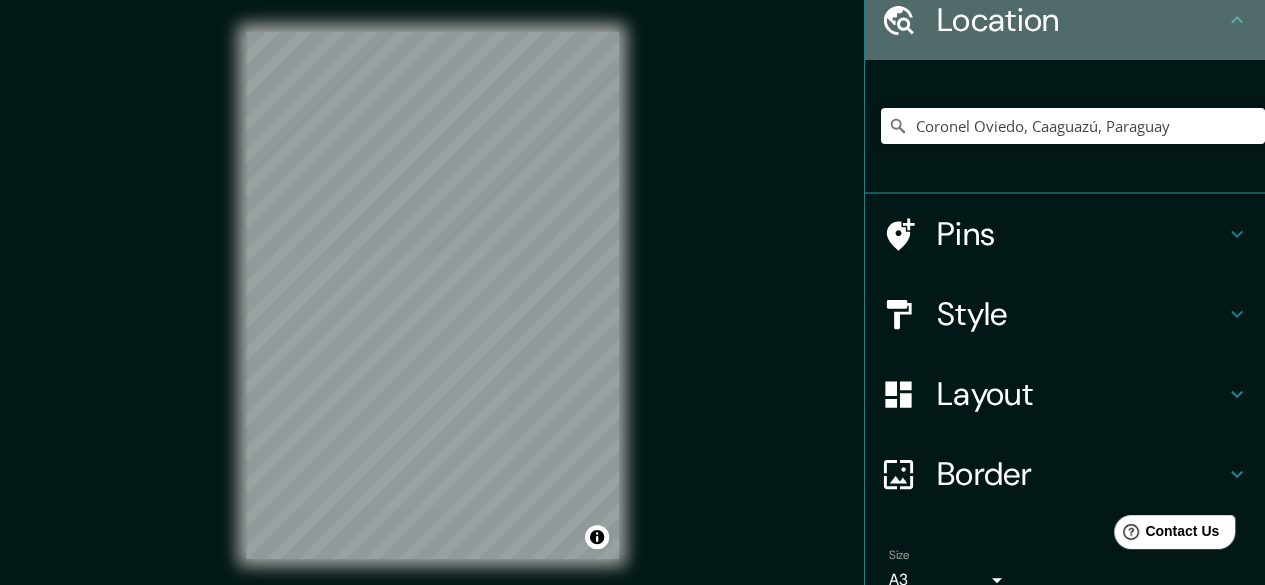click on "Location" at bounding box center [1065, 20] 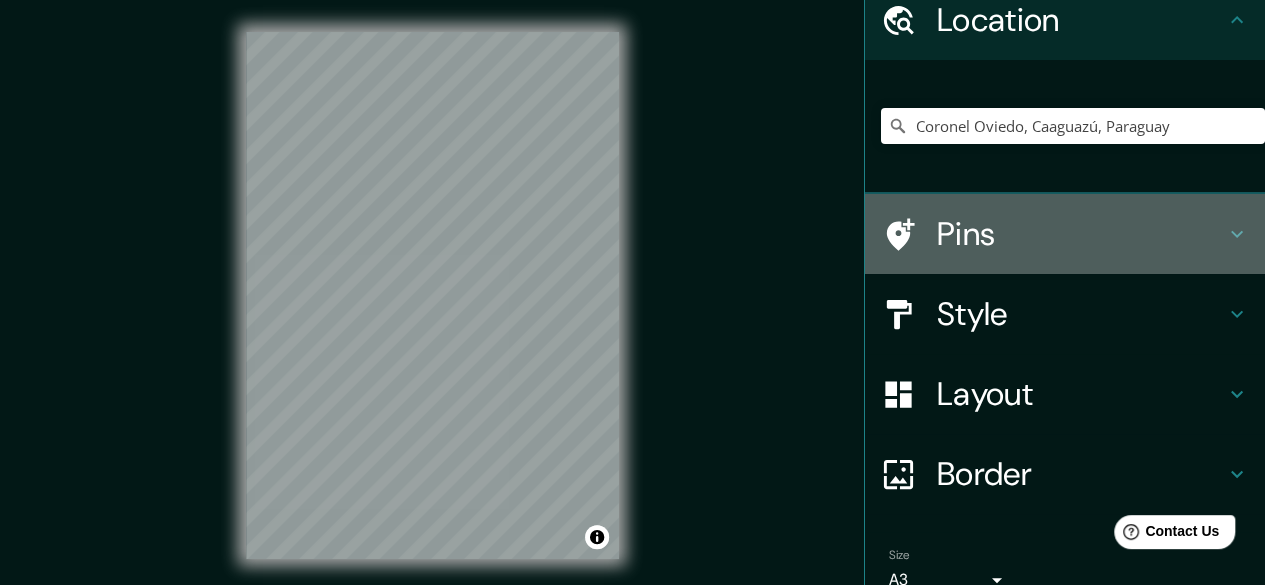 click on "Pins" at bounding box center [1081, 234] 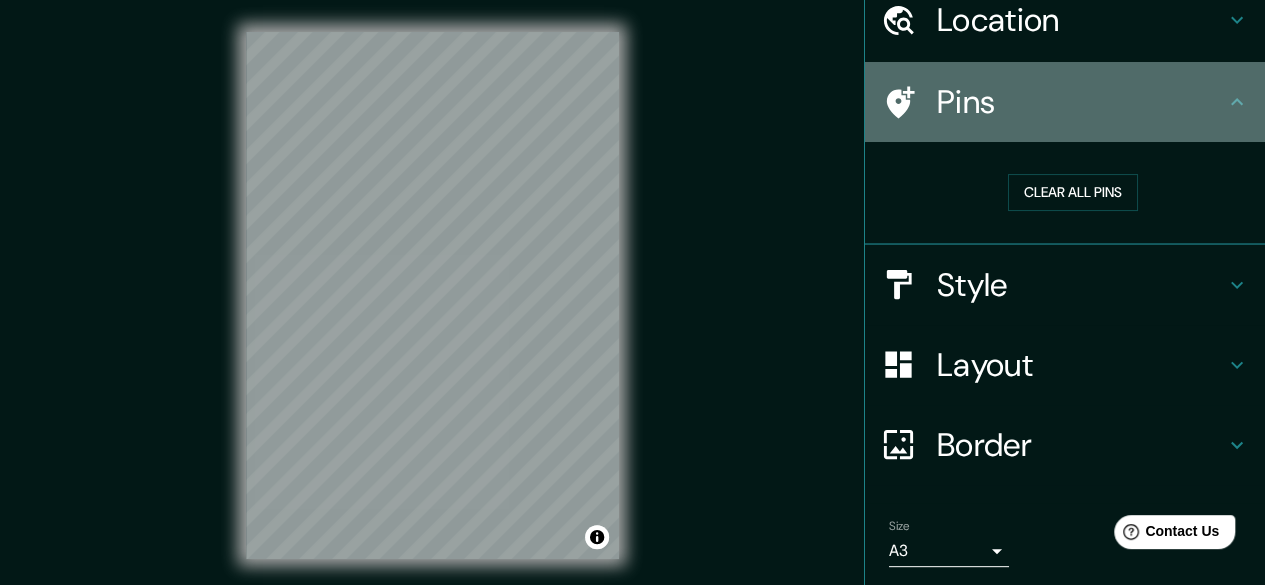 click 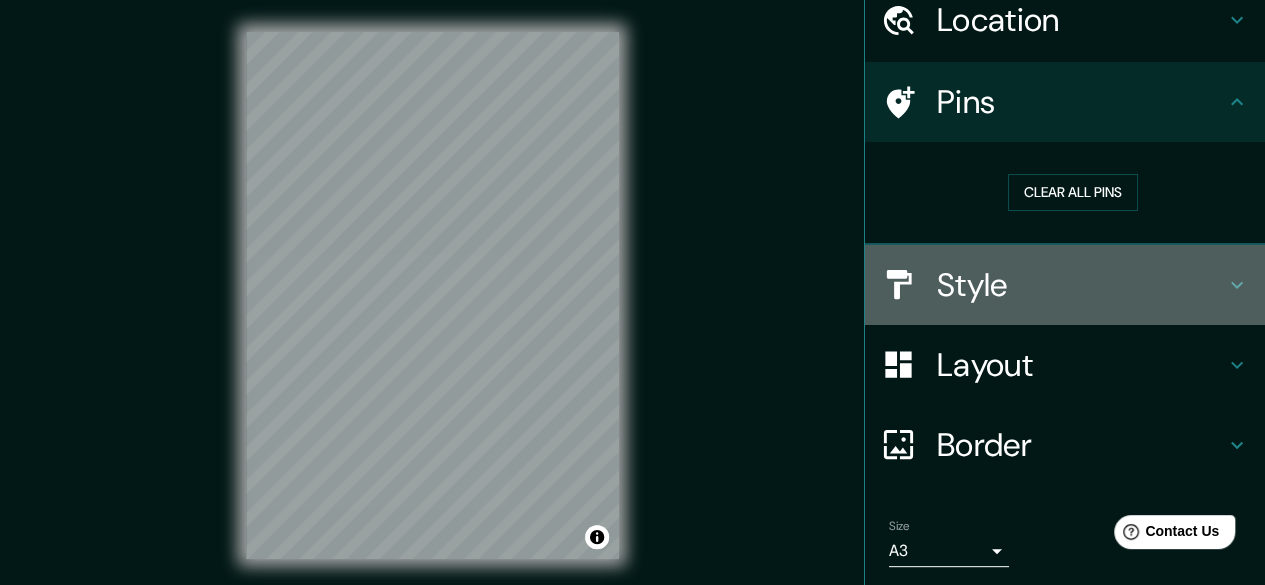 click on "Style" at bounding box center (1065, 285) 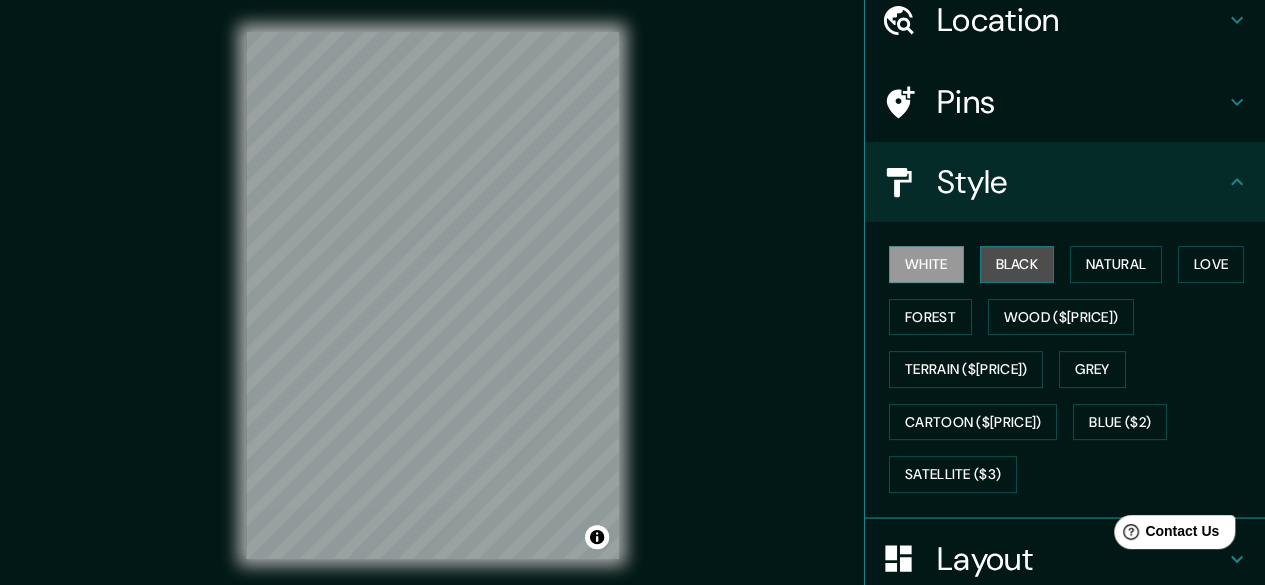 click on "Black" at bounding box center (1017, 264) 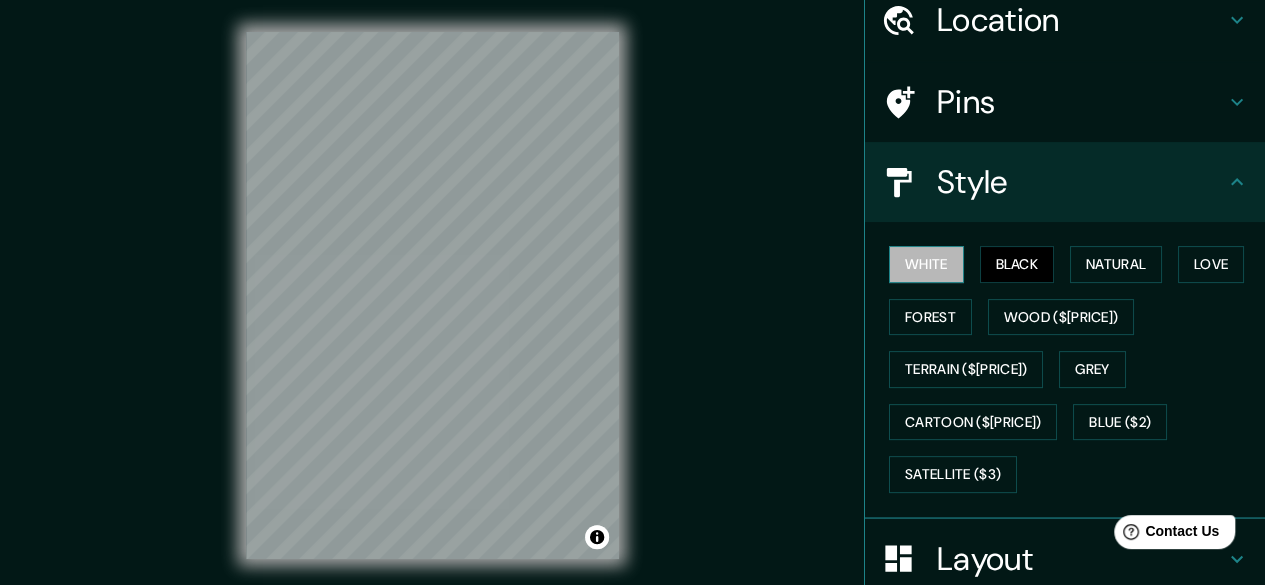 click on "White" at bounding box center (926, 264) 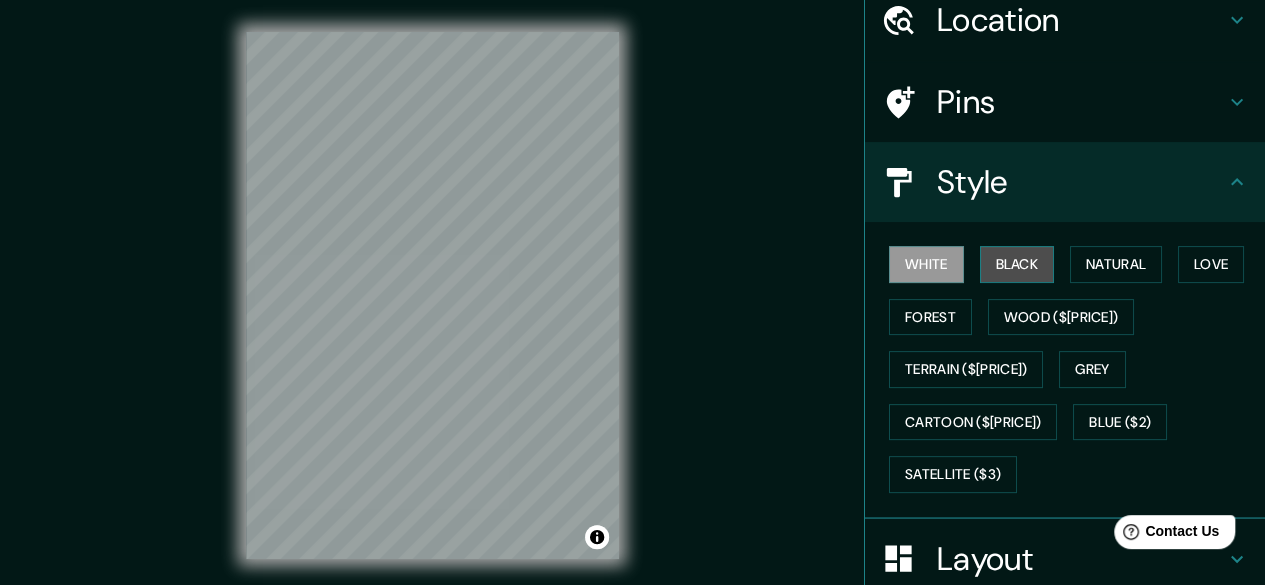 click on "Black" at bounding box center (1017, 264) 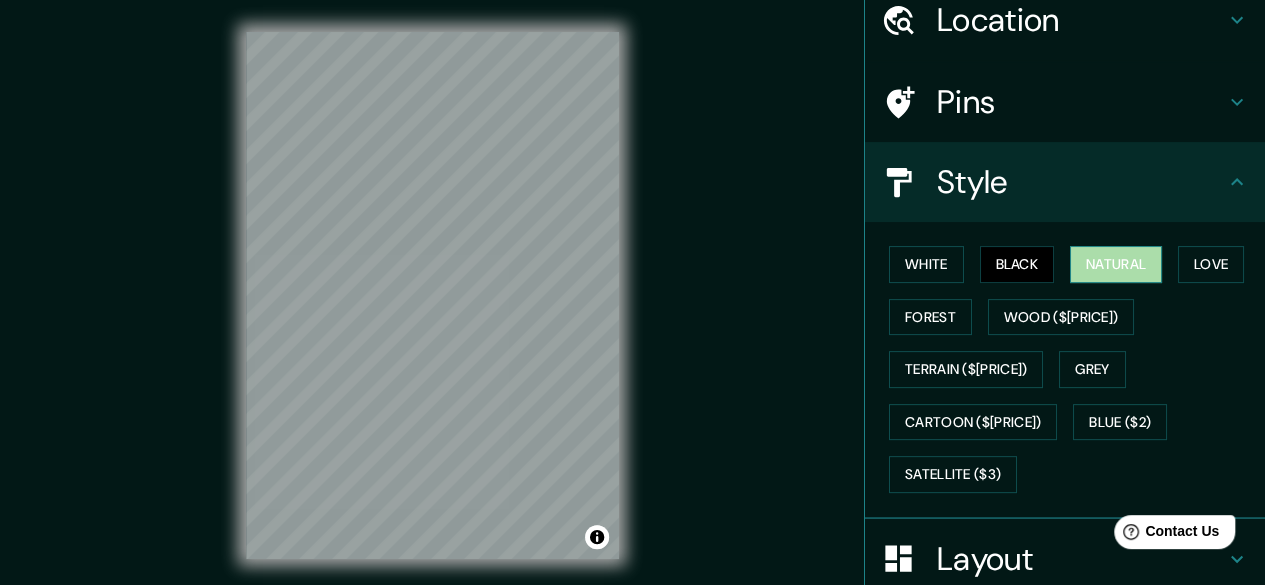 click on "Natural" at bounding box center (1116, 264) 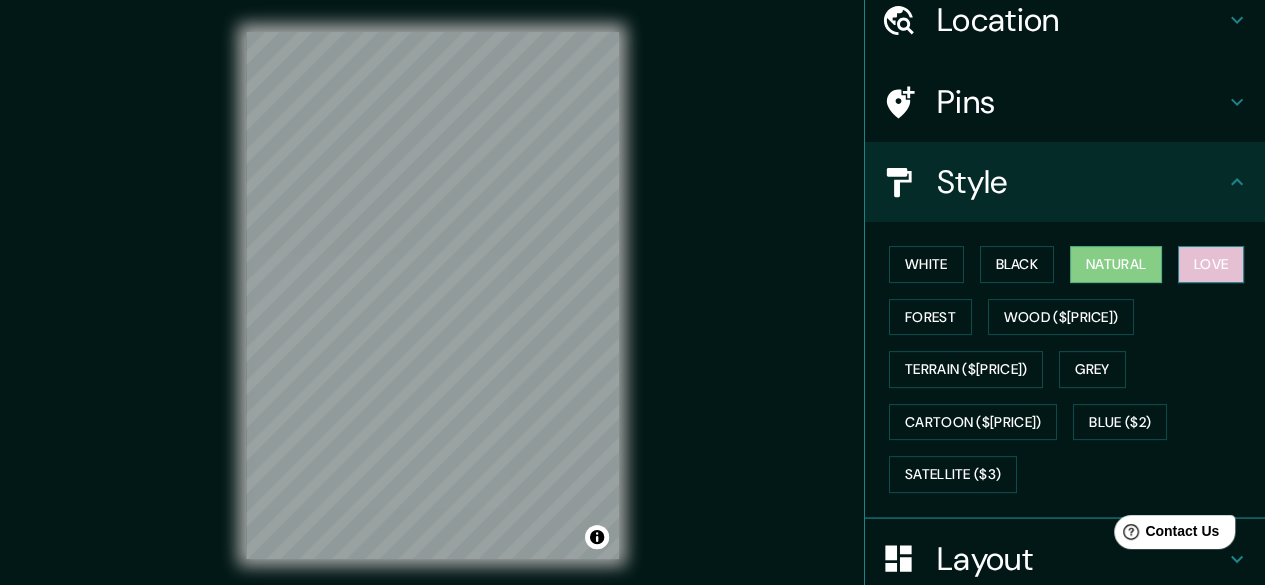 click on "Love" at bounding box center (1211, 264) 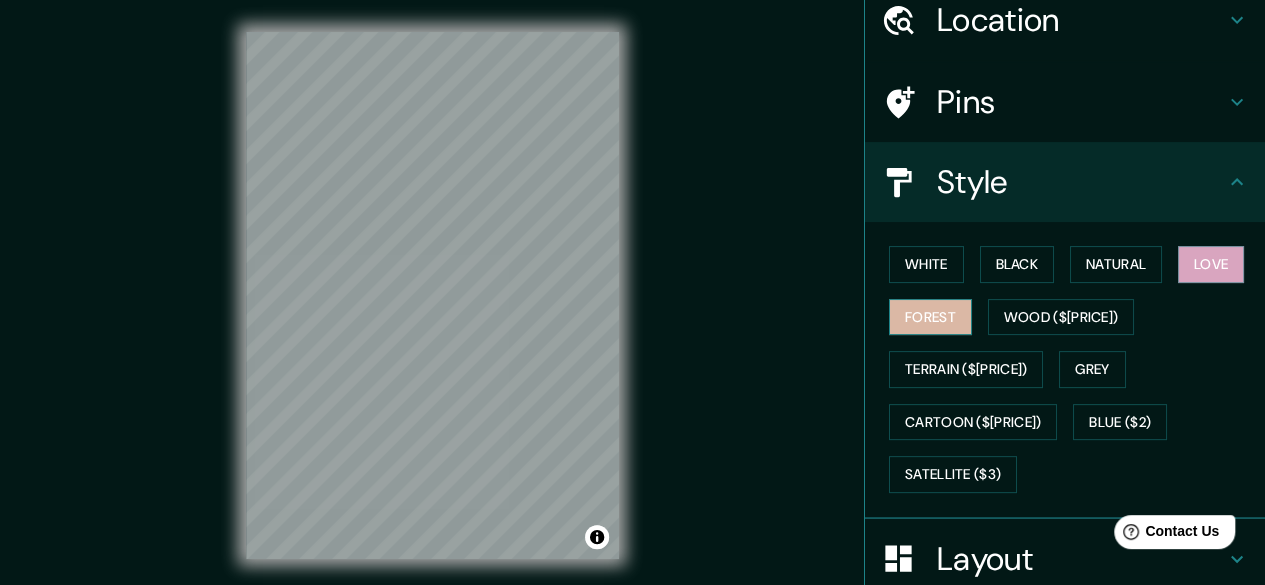 click on "Forest" at bounding box center [930, 317] 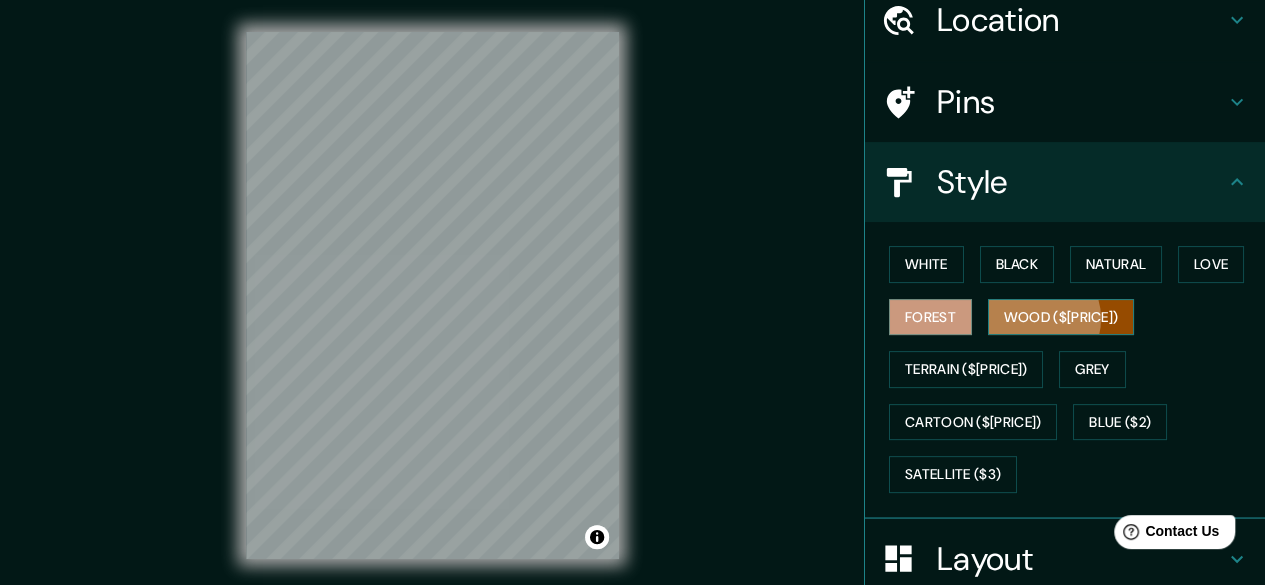 click on "Wood ($[PRICE])" at bounding box center (1061, 317) 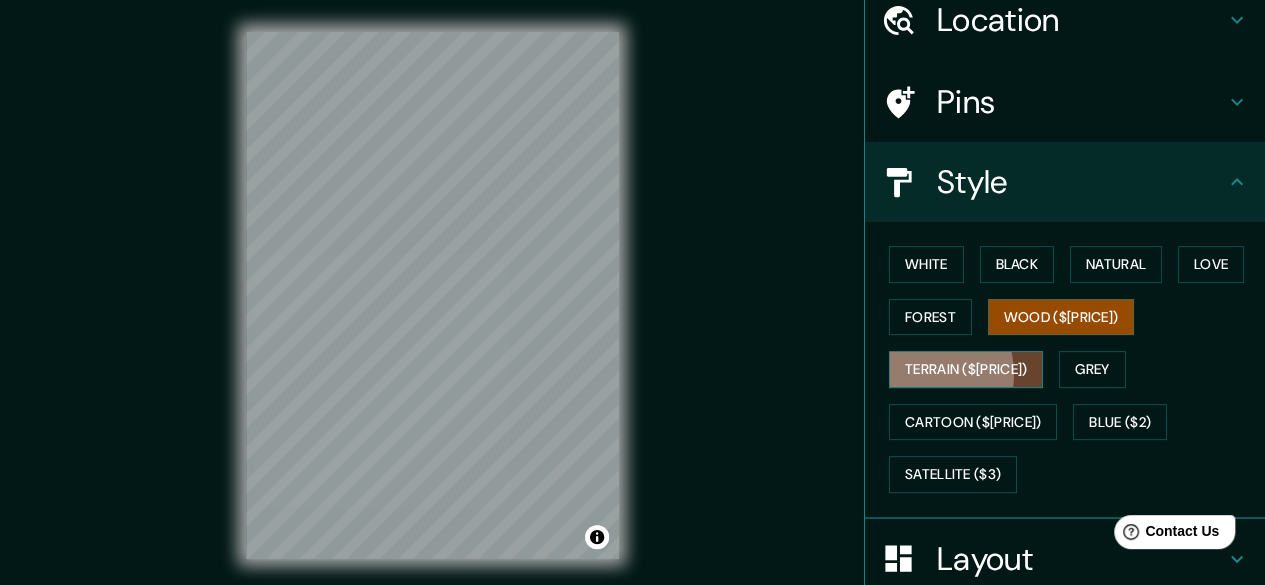 click on "Terrain ($[PRICE])" at bounding box center [966, 369] 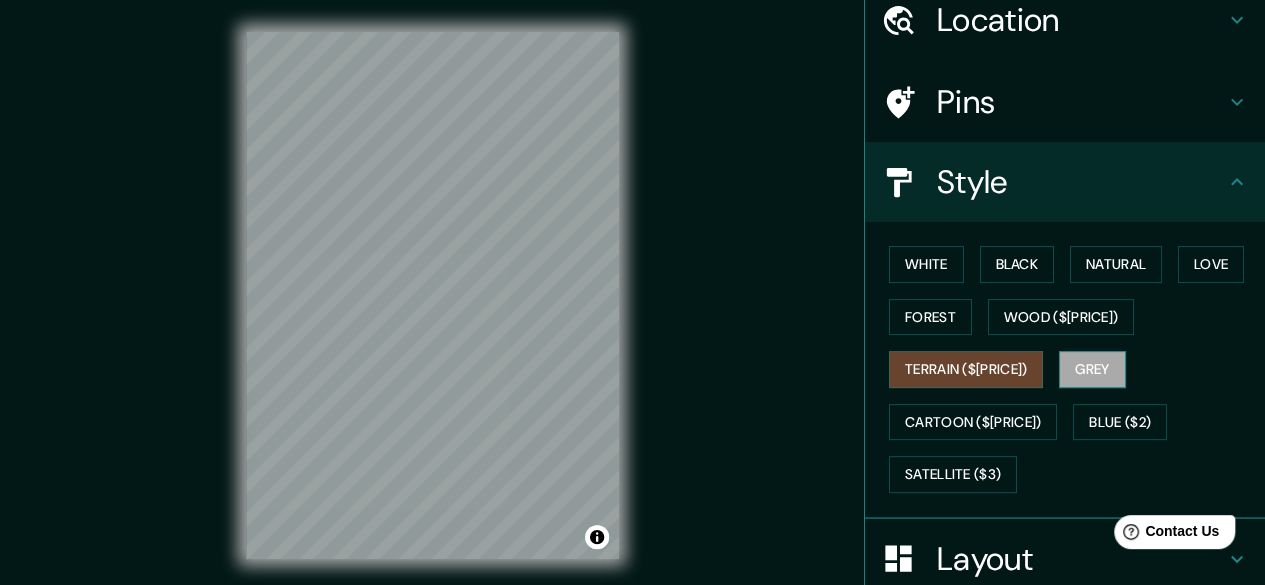 click on "Grey" at bounding box center (1092, 369) 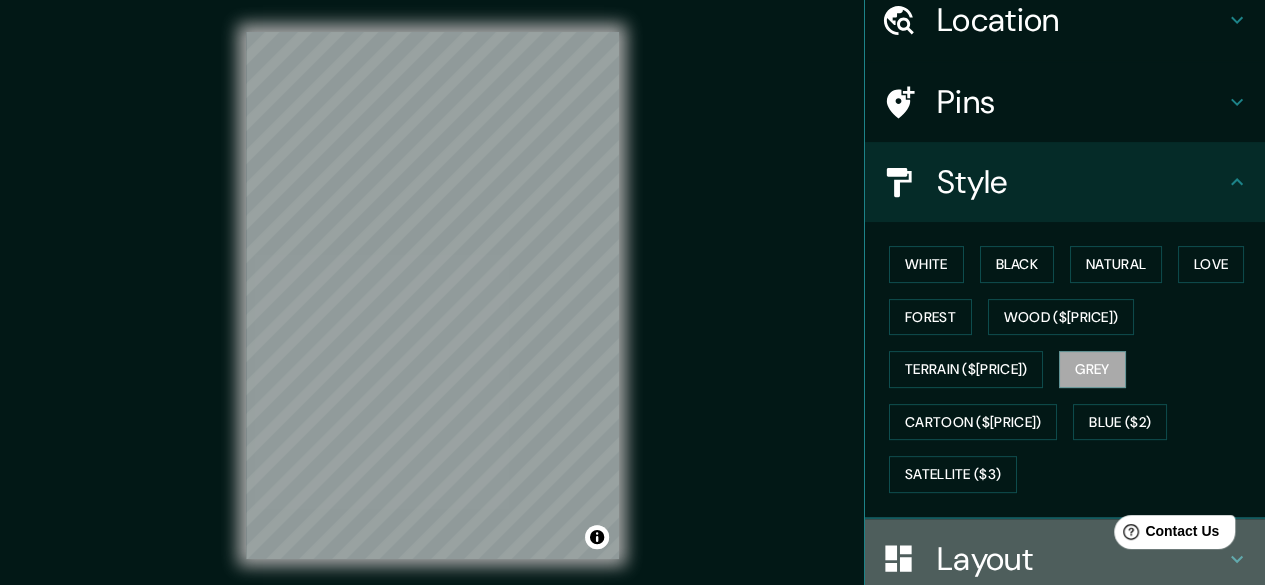 click on "Layout" at bounding box center (1081, 559) 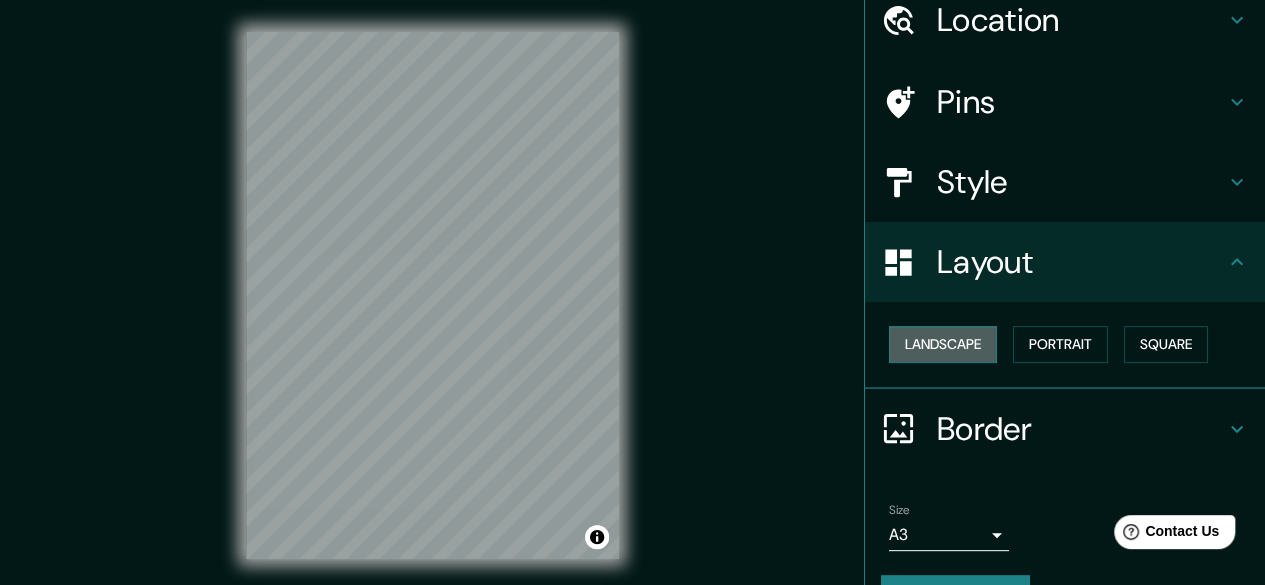 click on "Landscape" at bounding box center [943, 344] 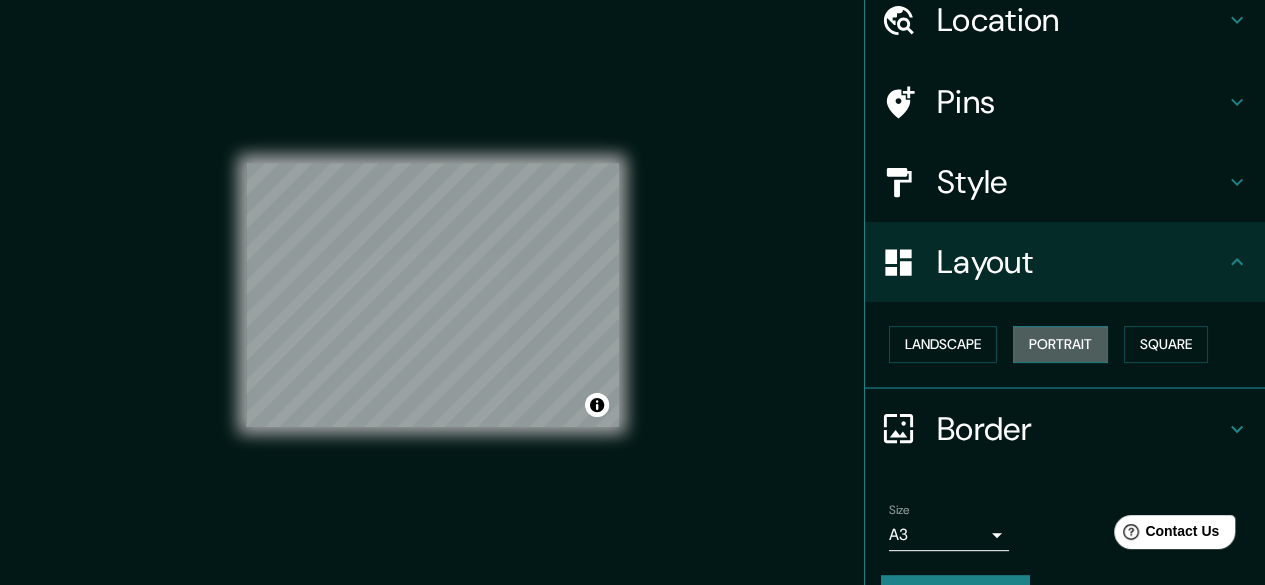 click on "Portrait" at bounding box center (1060, 344) 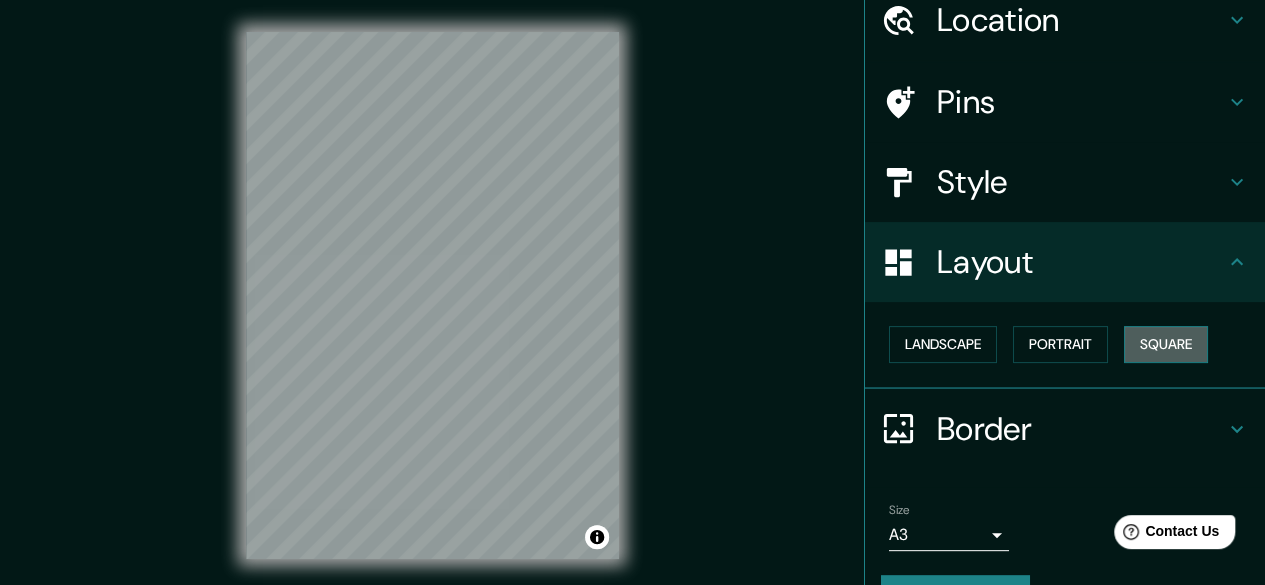 click on "Square" at bounding box center [1166, 344] 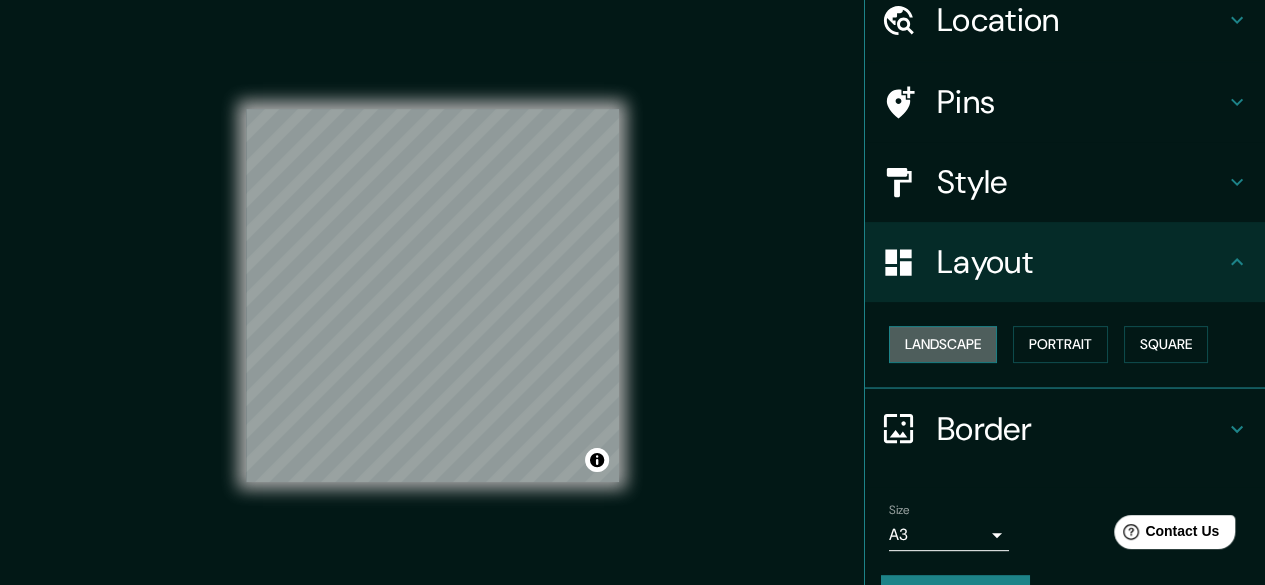 click on "Landscape" at bounding box center [943, 344] 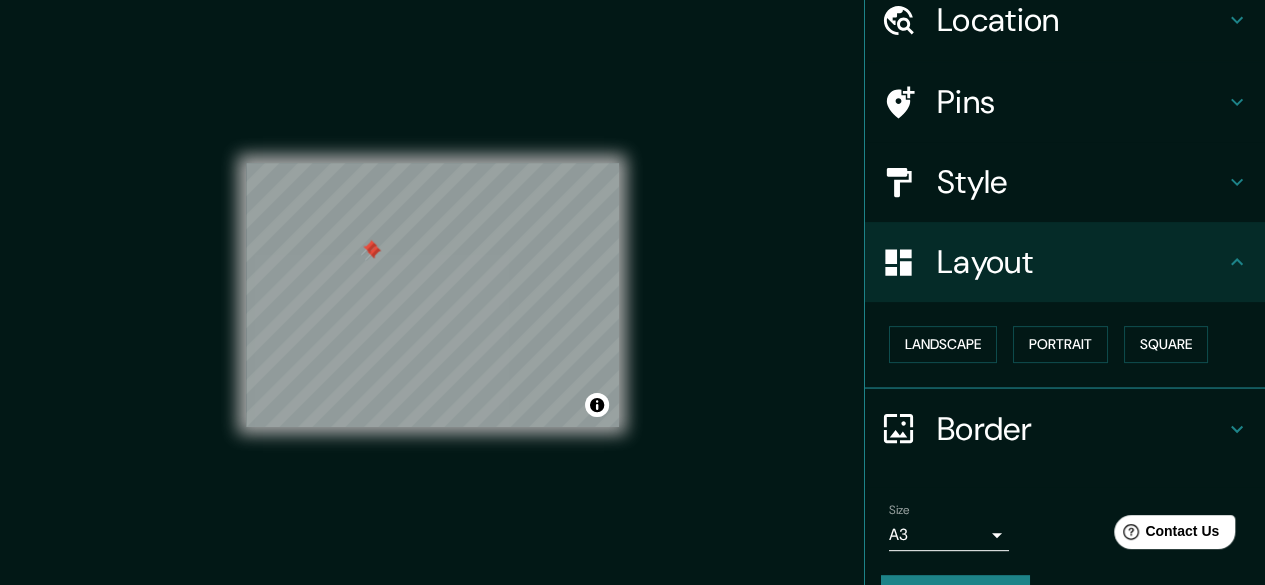drag, startPoint x: 373, startPoint y: 239, endPoint x: 374, endPoint y: 255, distance: 16.03122 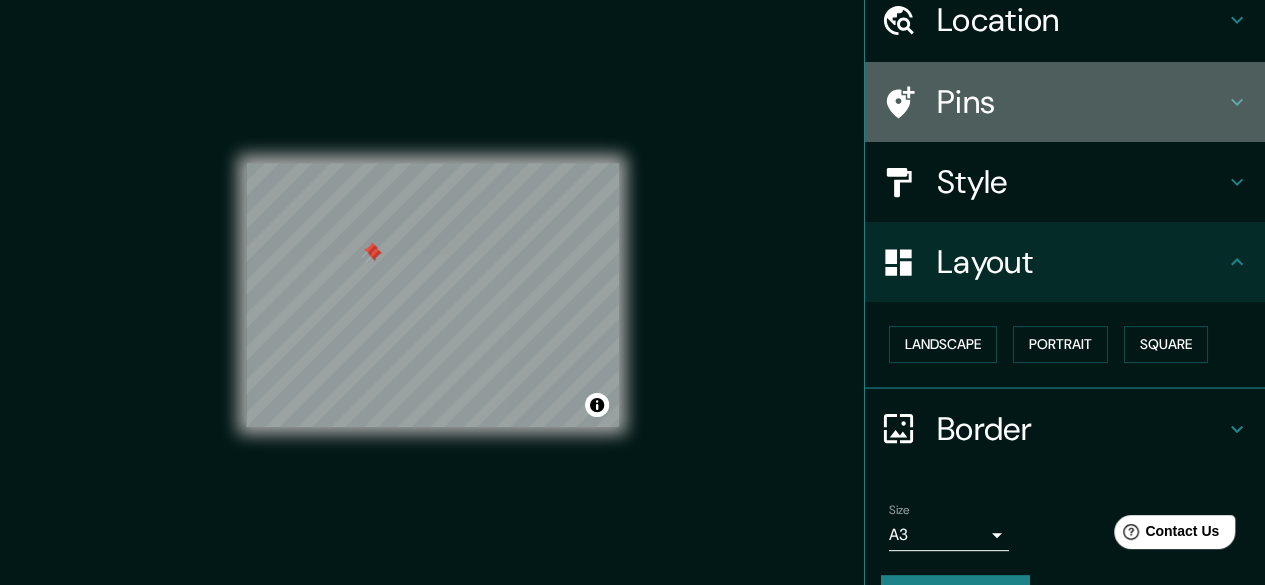 click on "Pins" at bounding box center (1081, 102) 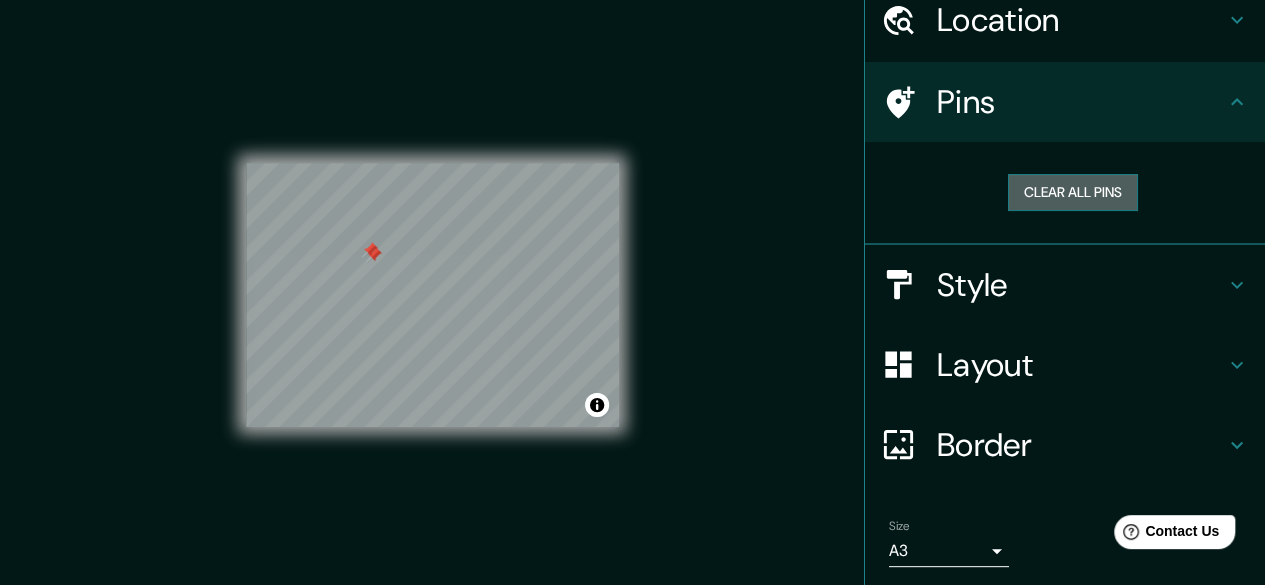 click on "Clear all pins" at bounding box center [1073, 192] 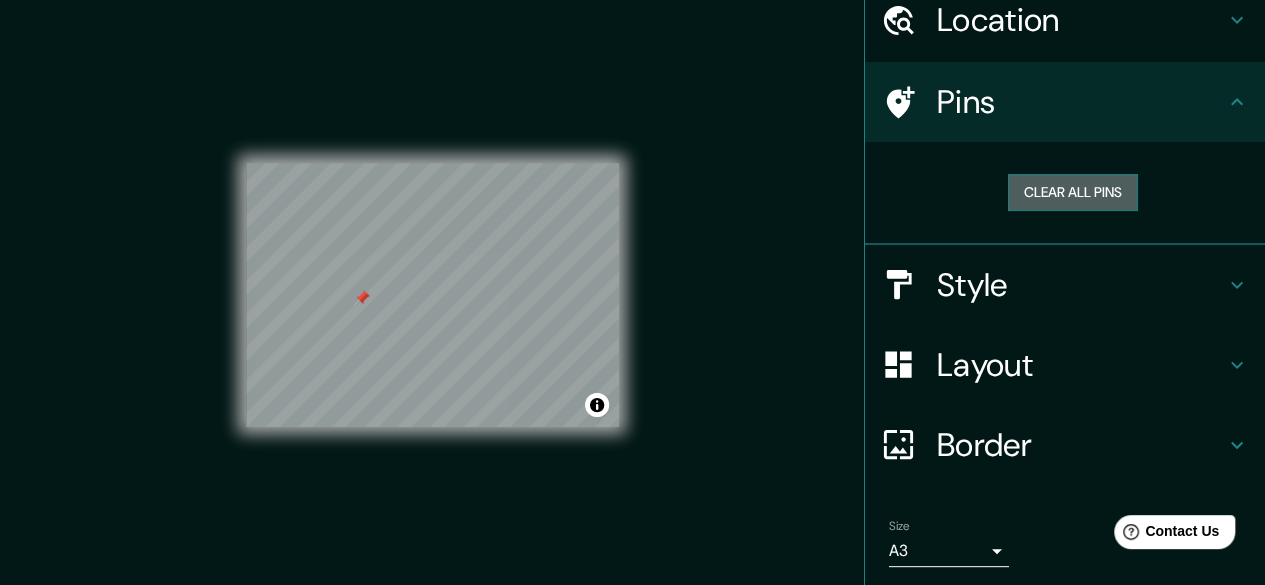 click on "Clear all pins" at bounding box center (1073, 192) 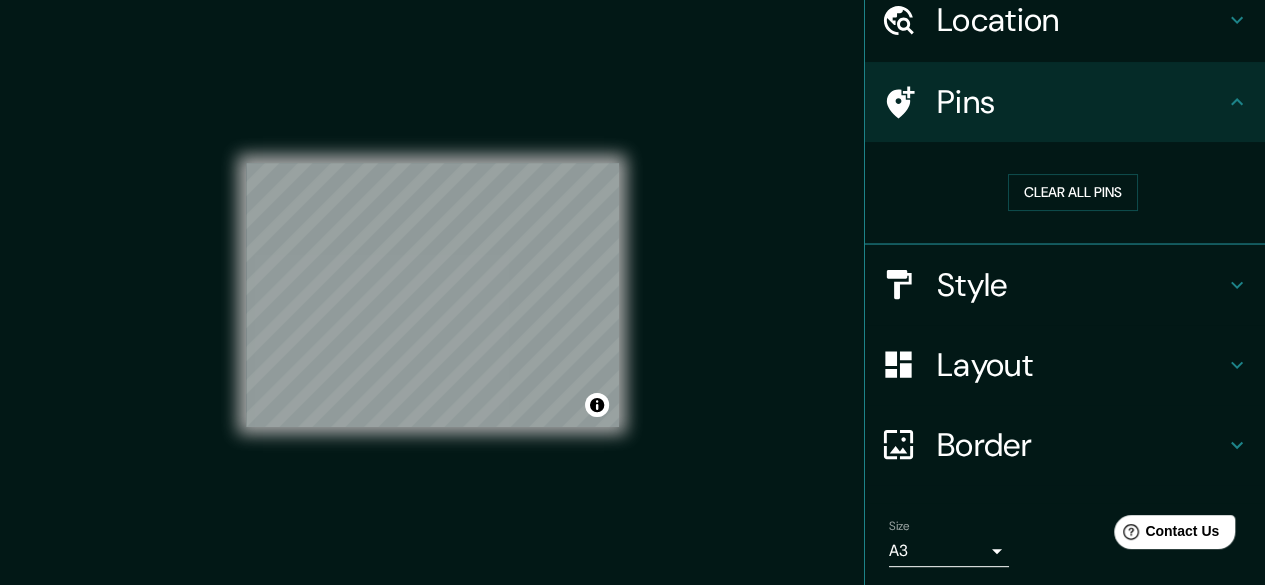 drag, startPoint x: 633, startPoint y: 245, endPoint x: 707, endPoint y: 282, distance: 82.73451 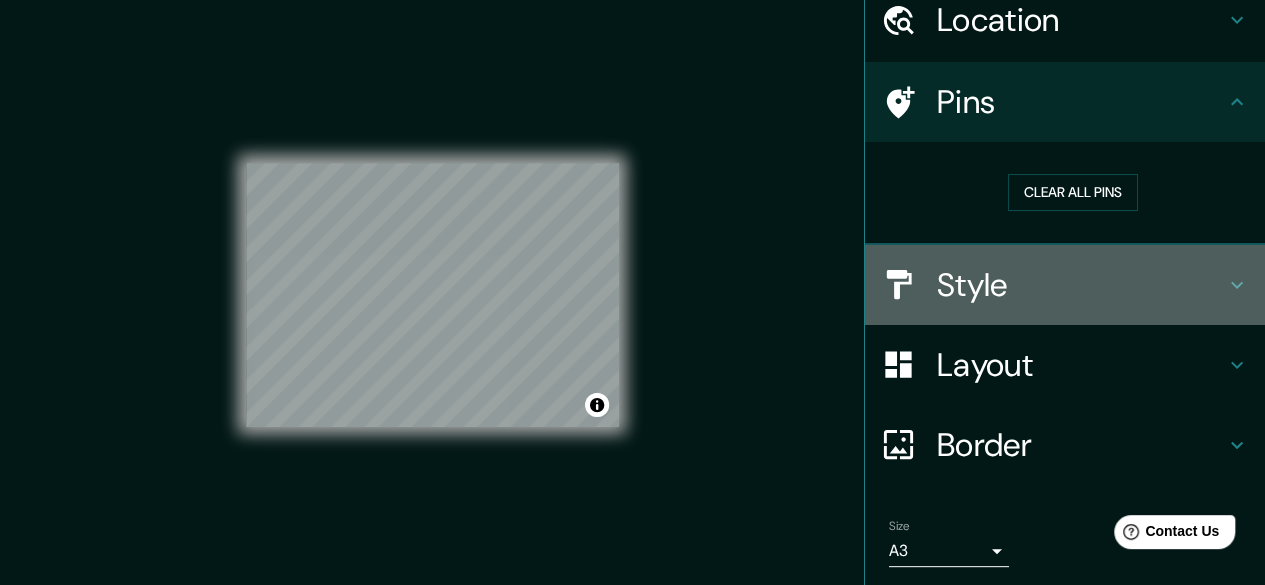 click on "Style" at bounding box center [1081, 285] 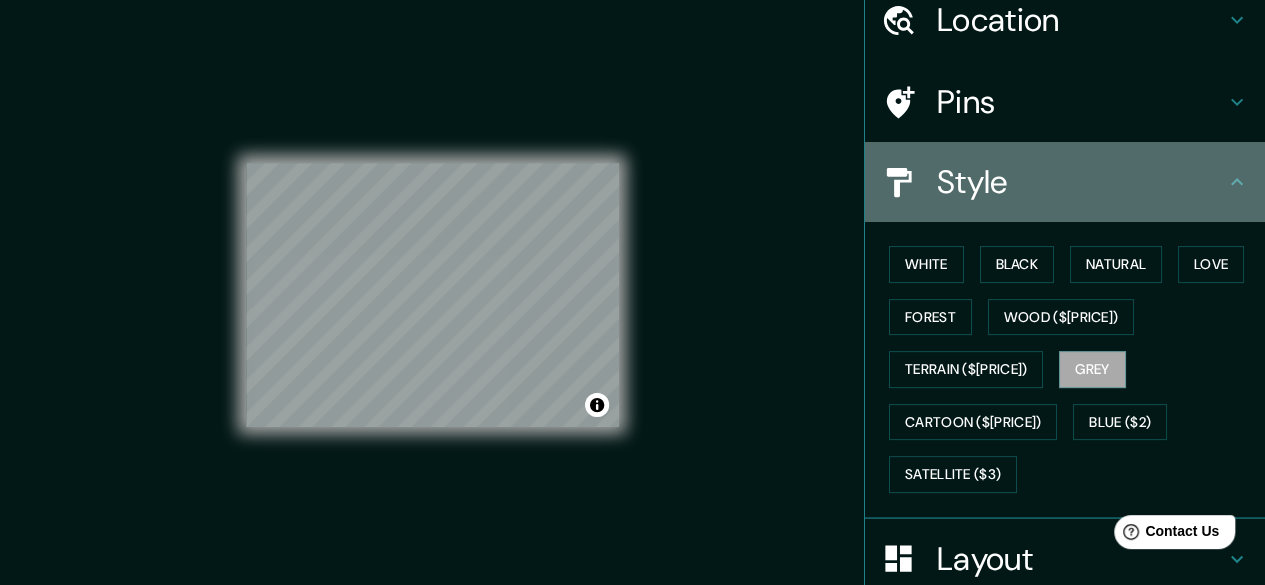 click 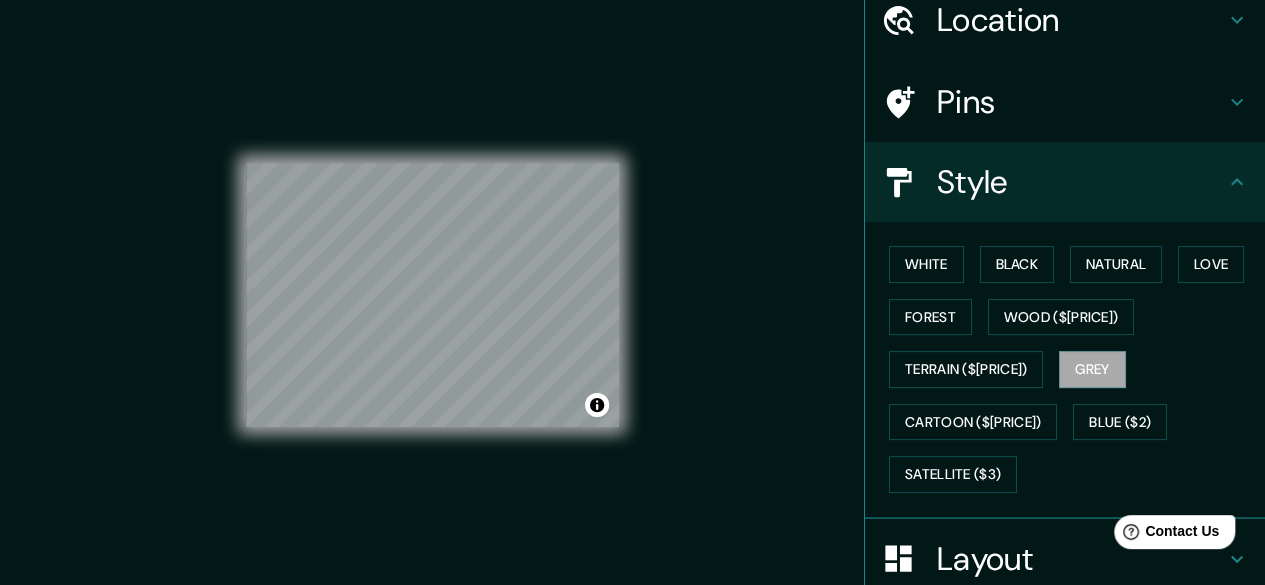 drag, startPoint x: 708, startPoint y: 220, endPoint x: 682, endPoint y: 197, distance: 34.713108 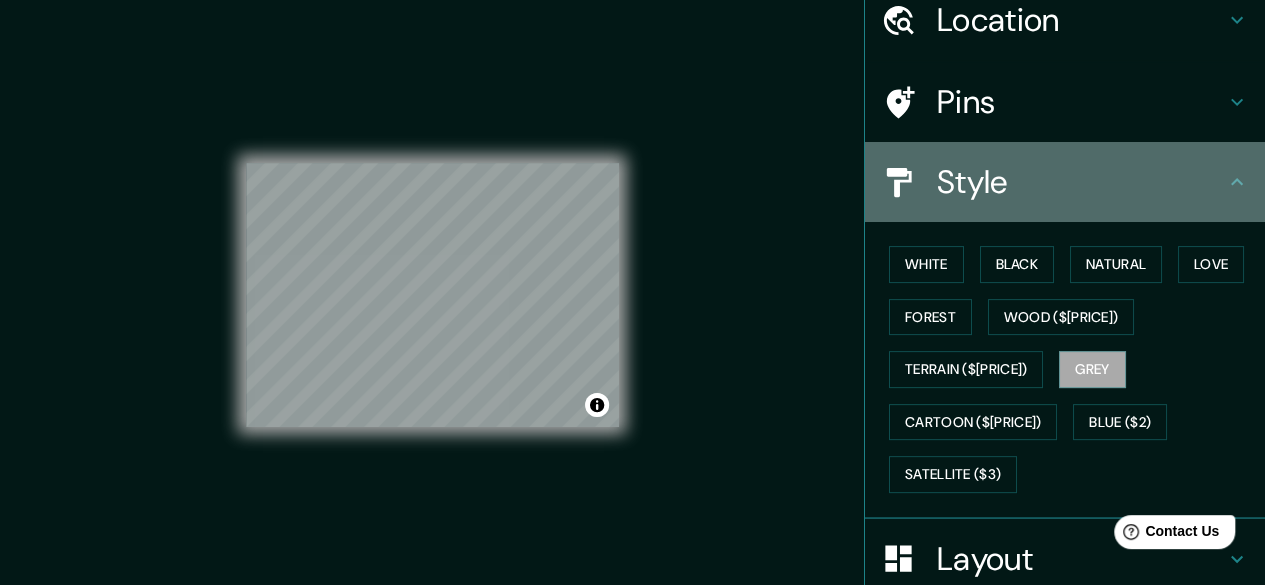 click 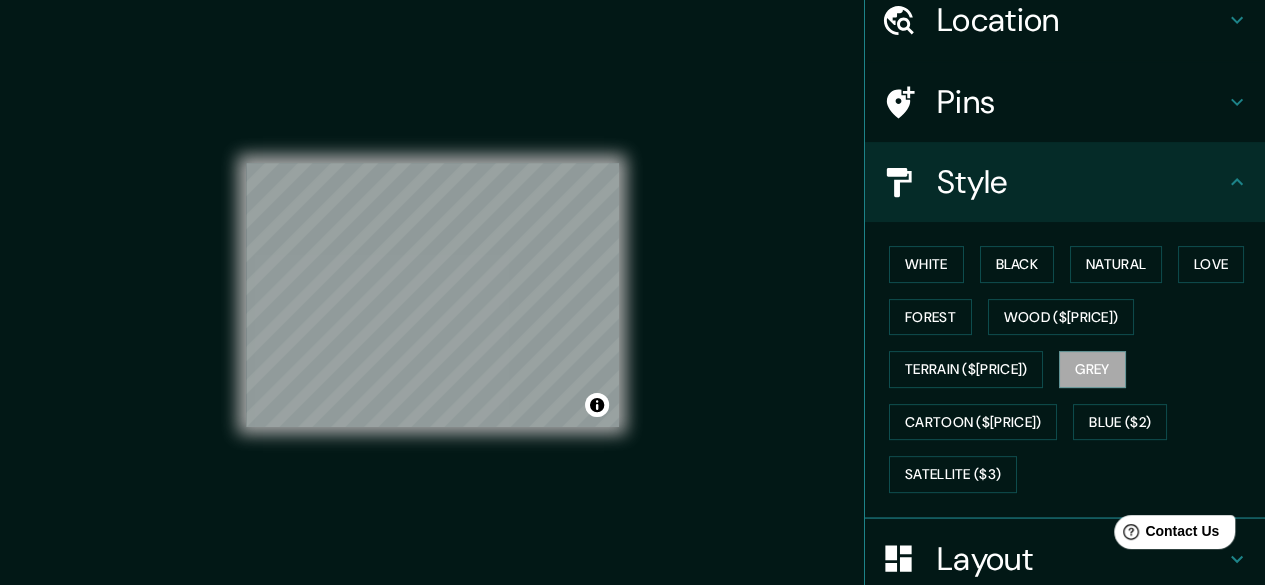 click 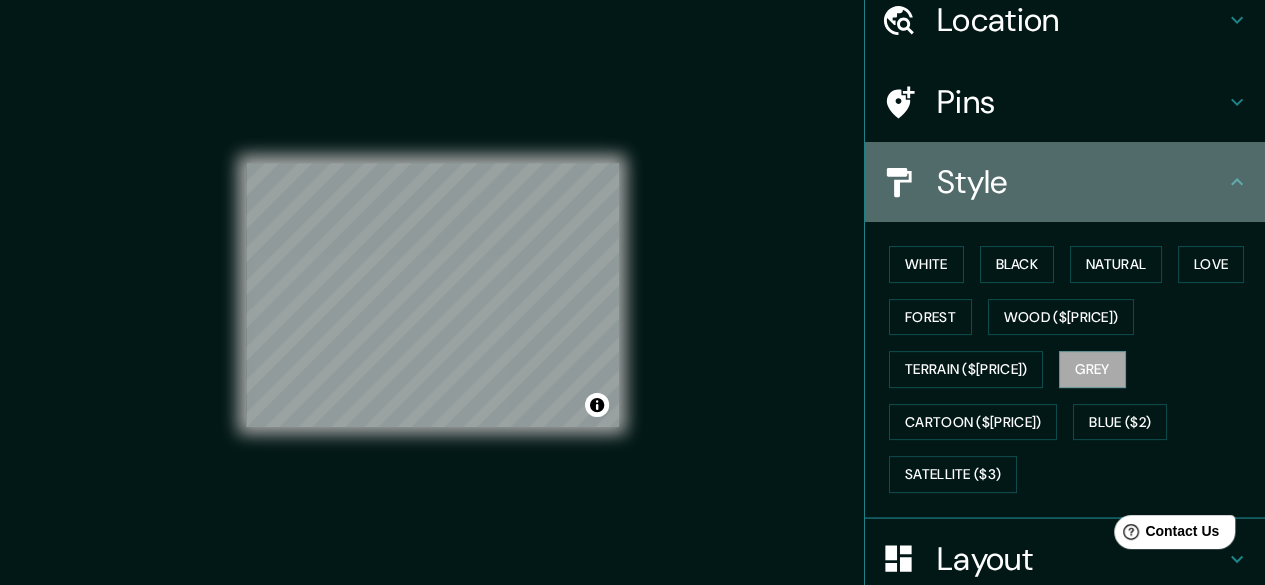 click 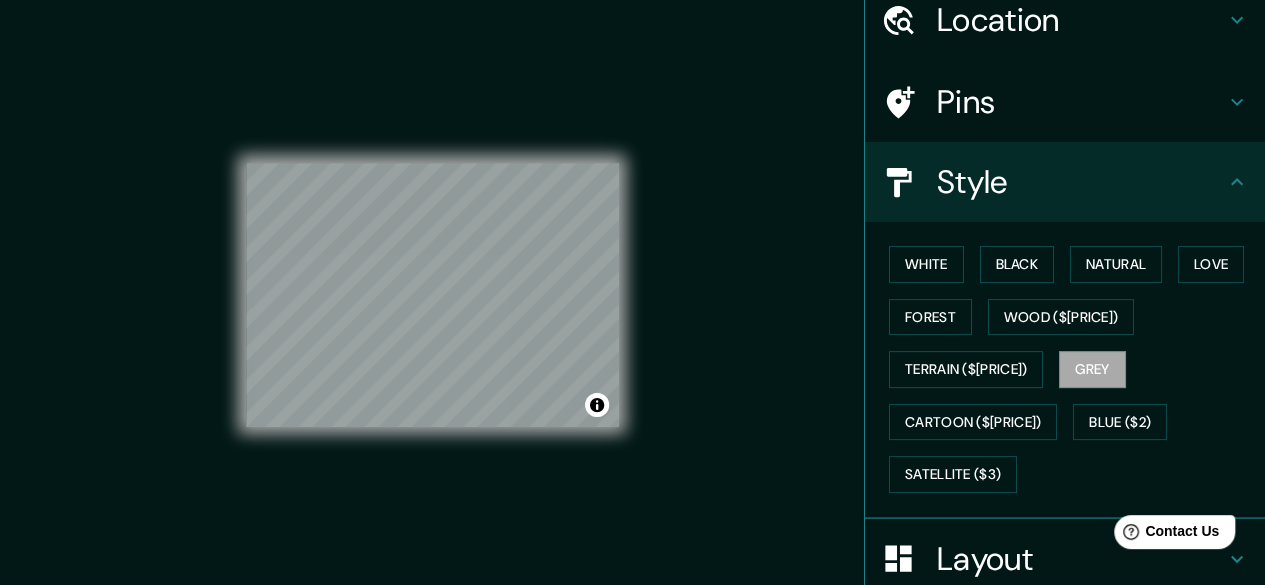 click on "Mappin Location Coronel Oviedo, Caaguazú, Paraguay Pins Style White Black Natural Love Forest Wood ($[PRICE]) Terrain ($[PRICE]) Grey Cartoon ($[PRICE]) Blue ($[PRICE]) Satellite ($[PRICE]) Layout Border Choose a border. Hint : you can make layers of the frame opaque to create some cool effects. None Simple Transparent Fancy Size A3 a4 Create your map © Mapbox © OpenStreetMap Improve this map Any problems, suggestions, or concerns please email help@mappin.pro . . ." at bounding box center (632, 311) 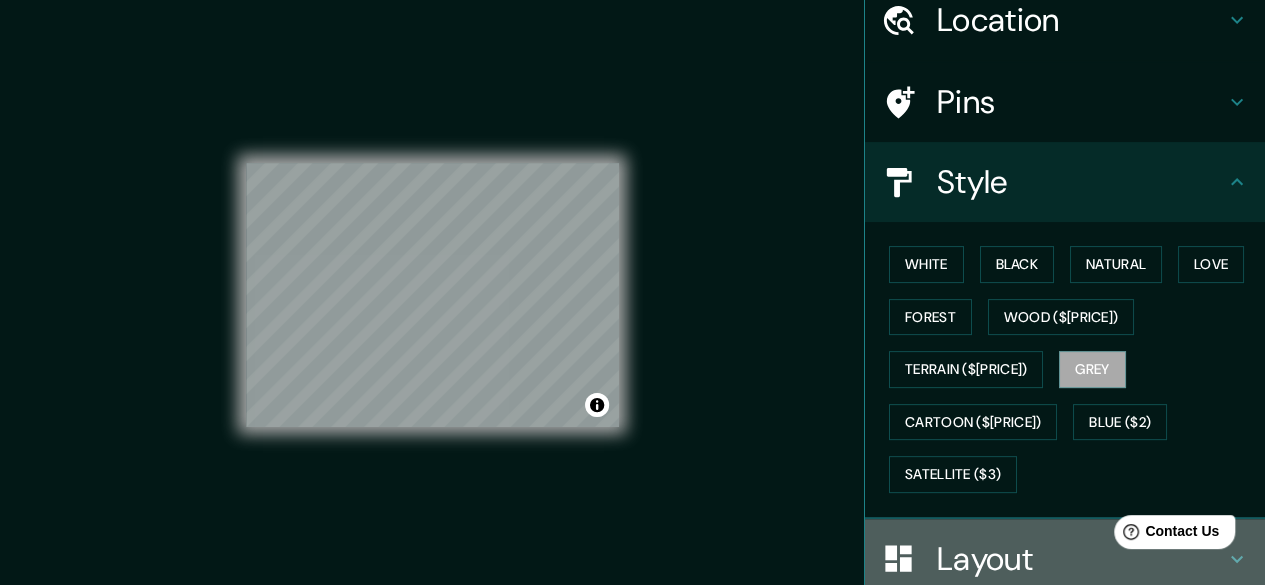 click 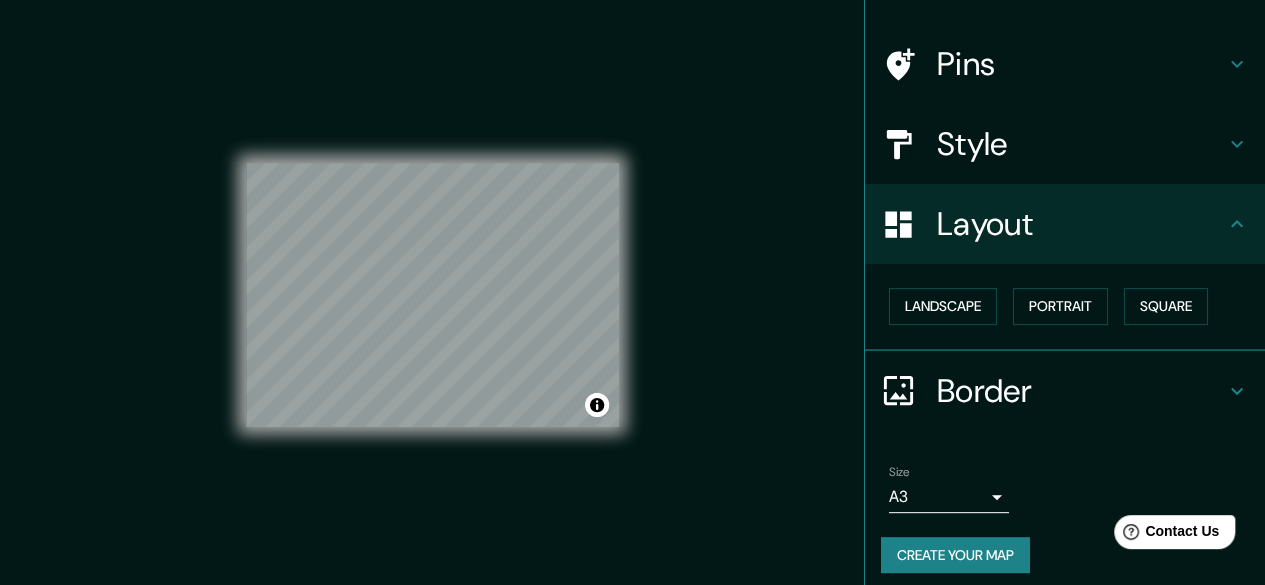 scroll, scrollTop: 132, scrollLeft: 0, axis: vertical 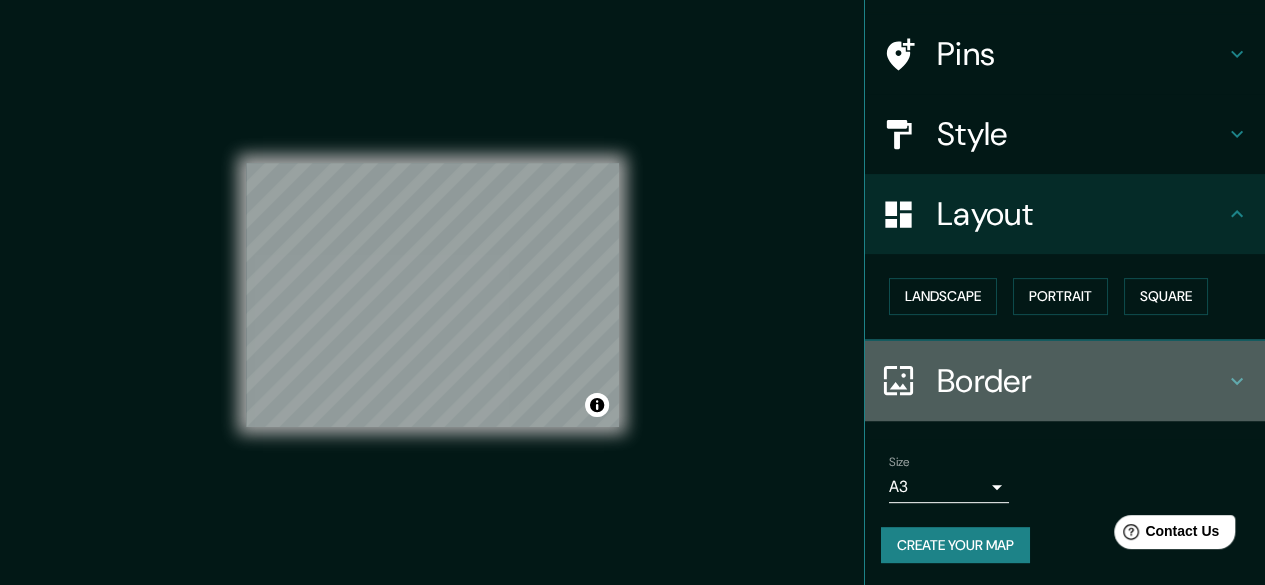 click 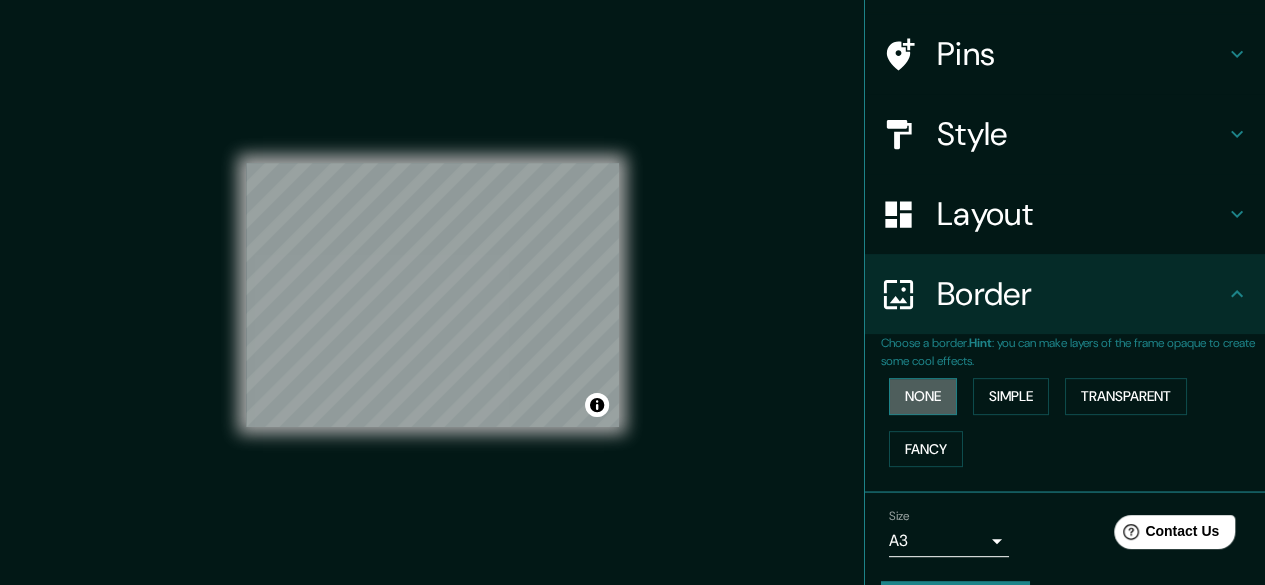 click on "None" at bounding box center [923, 396] 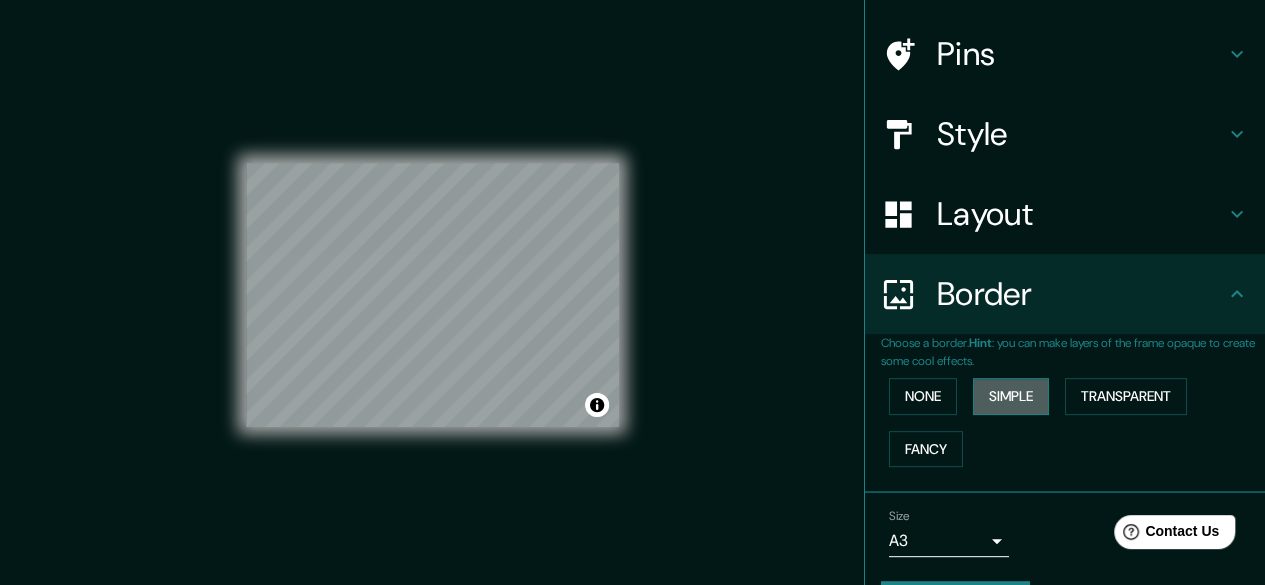 click on "Simple" at bounding box center [1011, 396] 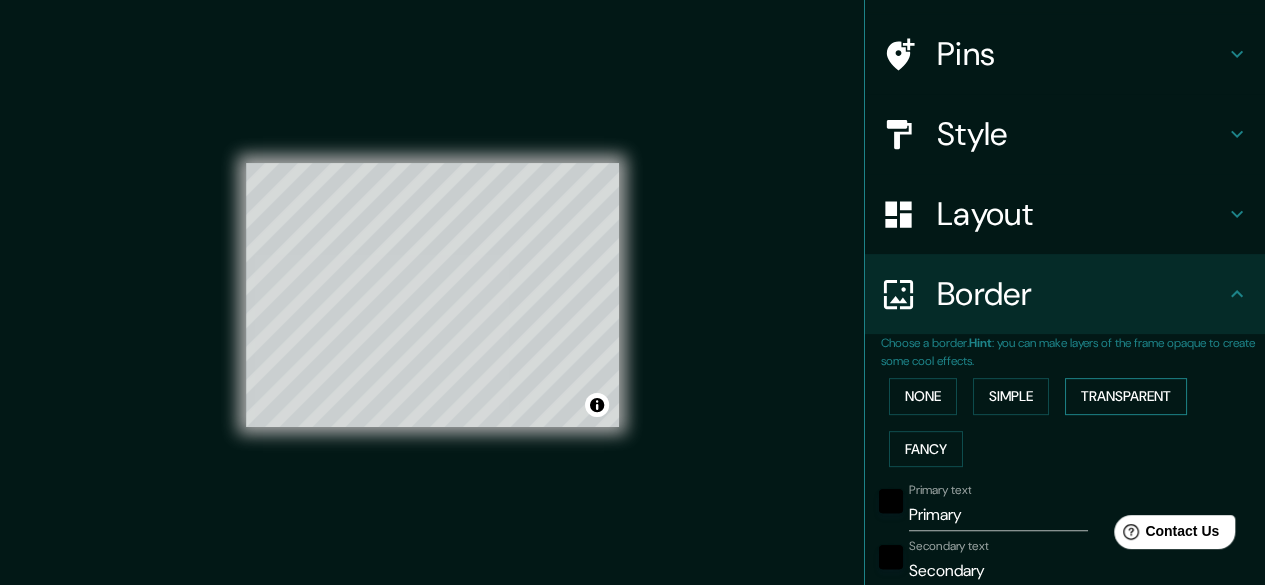 click on "Transparent" at bounding box center (1126, 396) 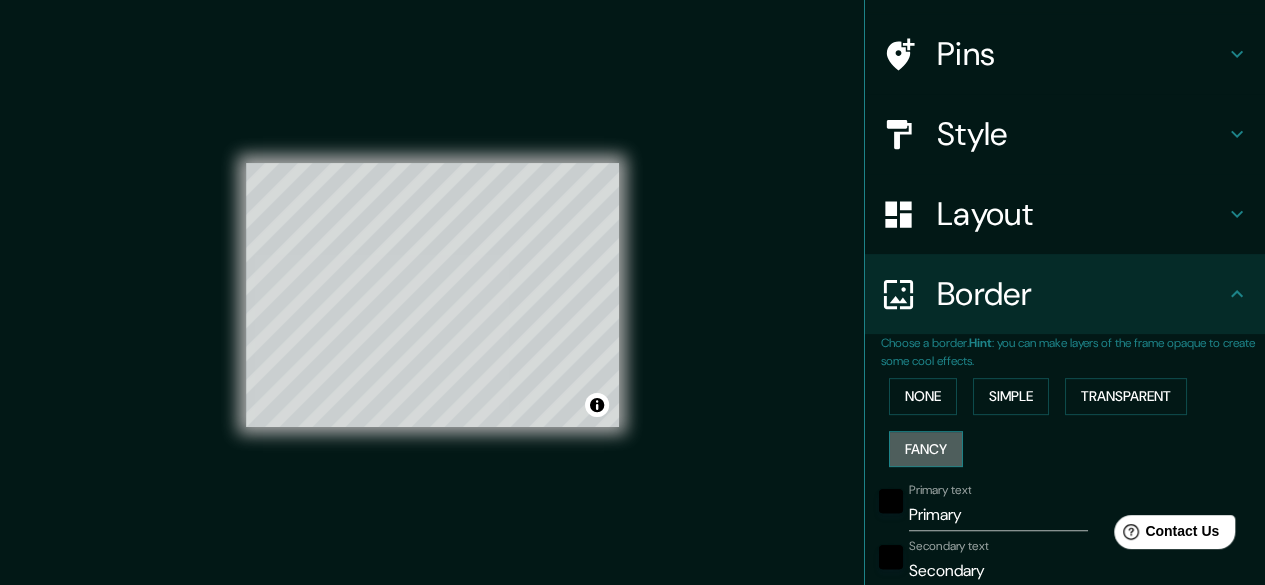 click on "Fancy" at bounding box center (926, 449) 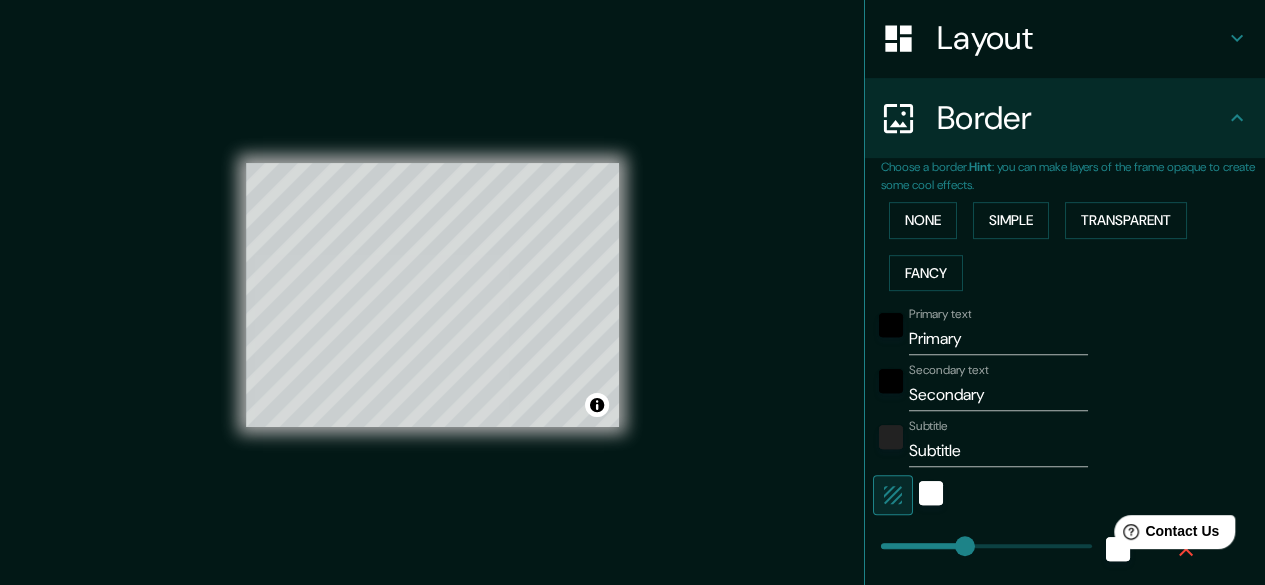 scroll, scrollTop: 250, scrollLeft: 0, axis: vertical 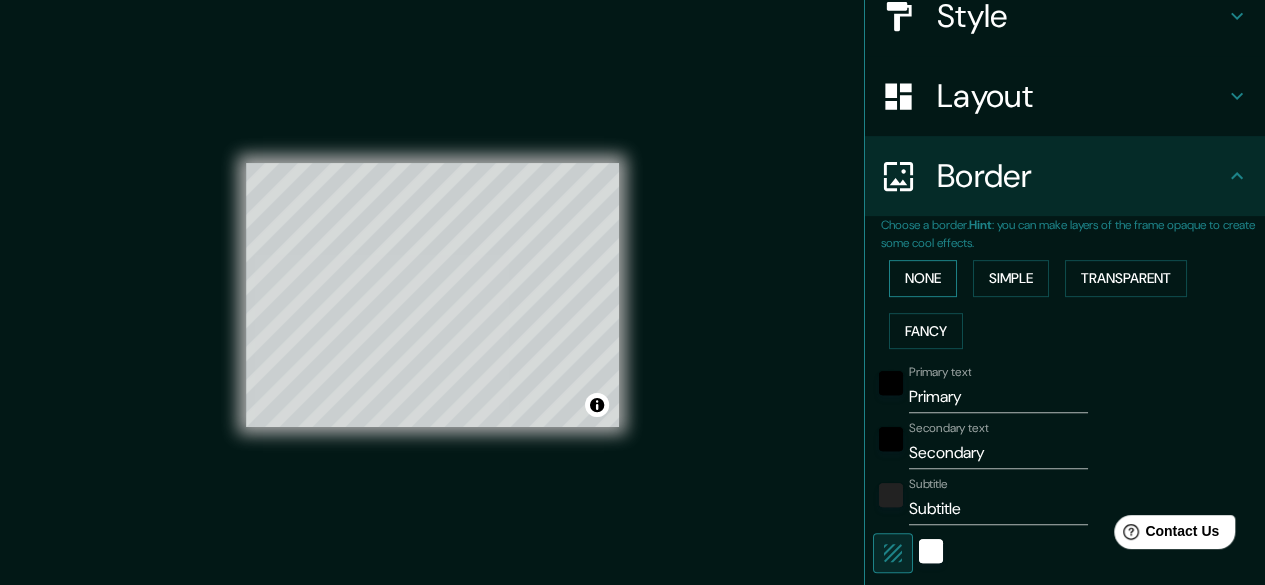 click on "None" at bounding box center (923, 278) 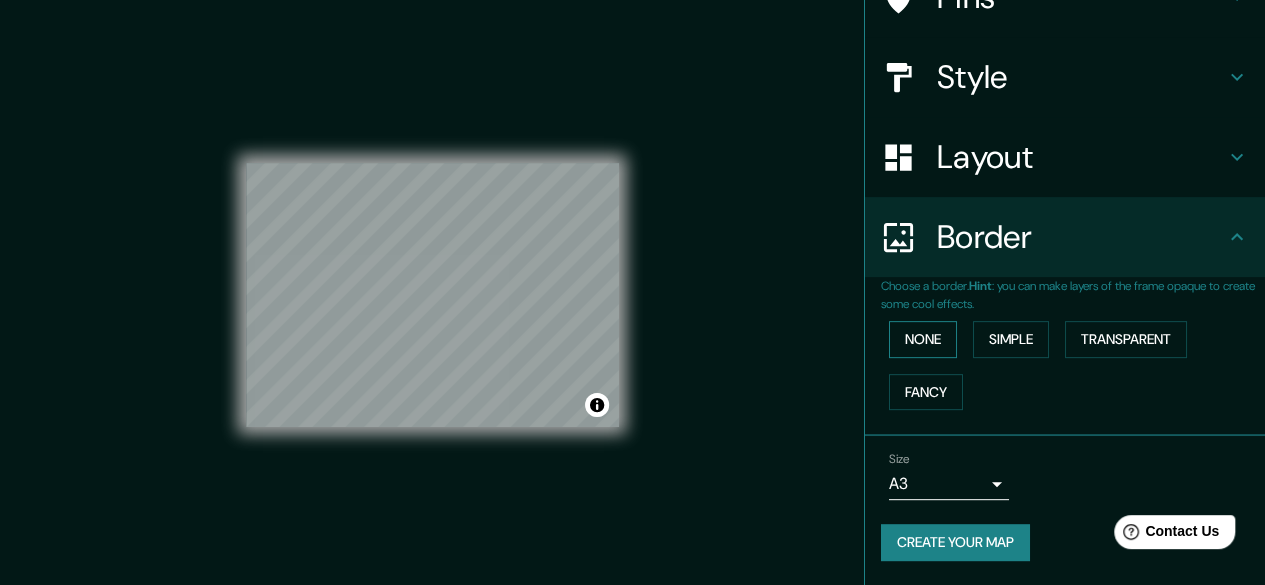 scroll, scrollTop: 186, scrollLeft: 0, axis: vertical 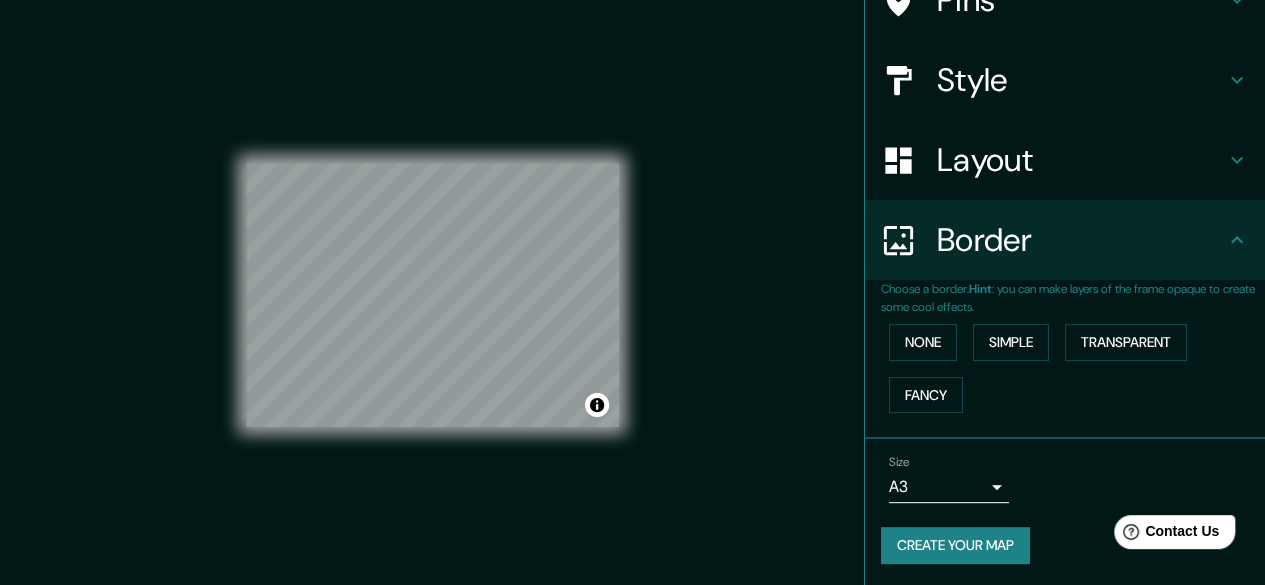 click on "Choose a border.  Hint : you can make layers of the frame opaque to create some cool effects." at bounding box center [1073, 298] 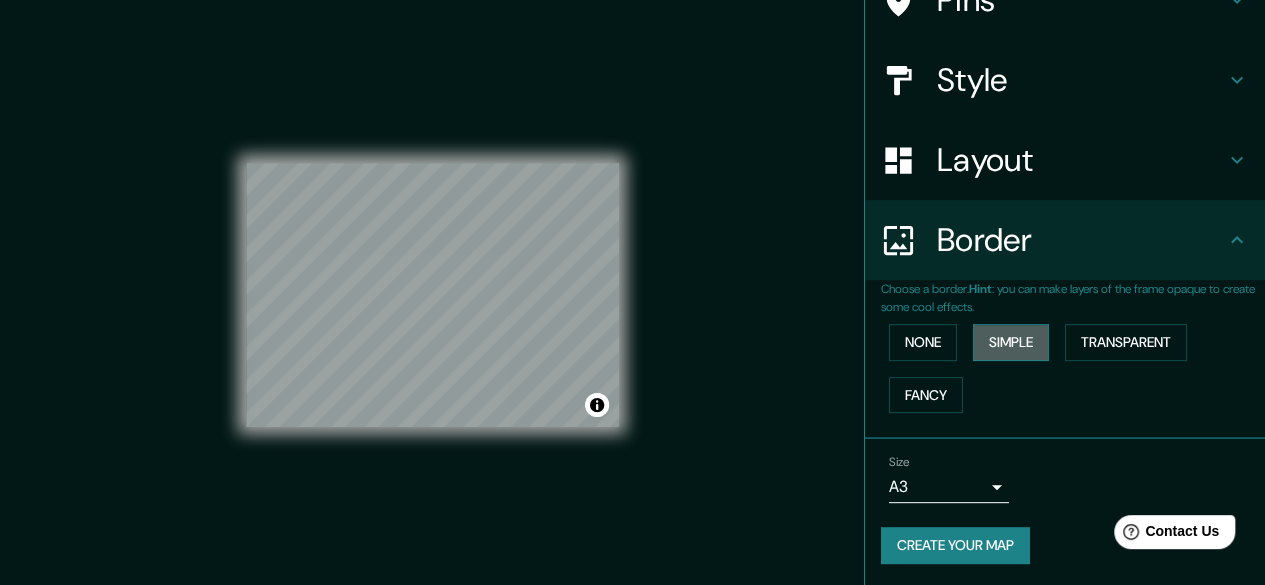 click on "Simple" at bounding box center [1011, 342] 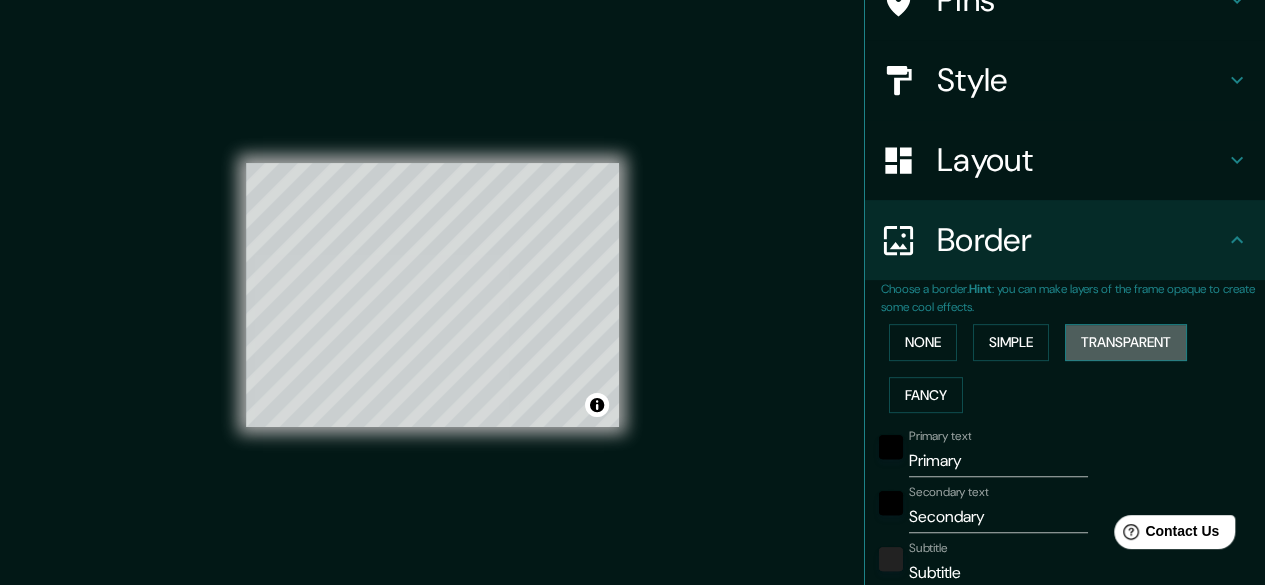 click on "Transparent" at bounding box center [1126, 342] 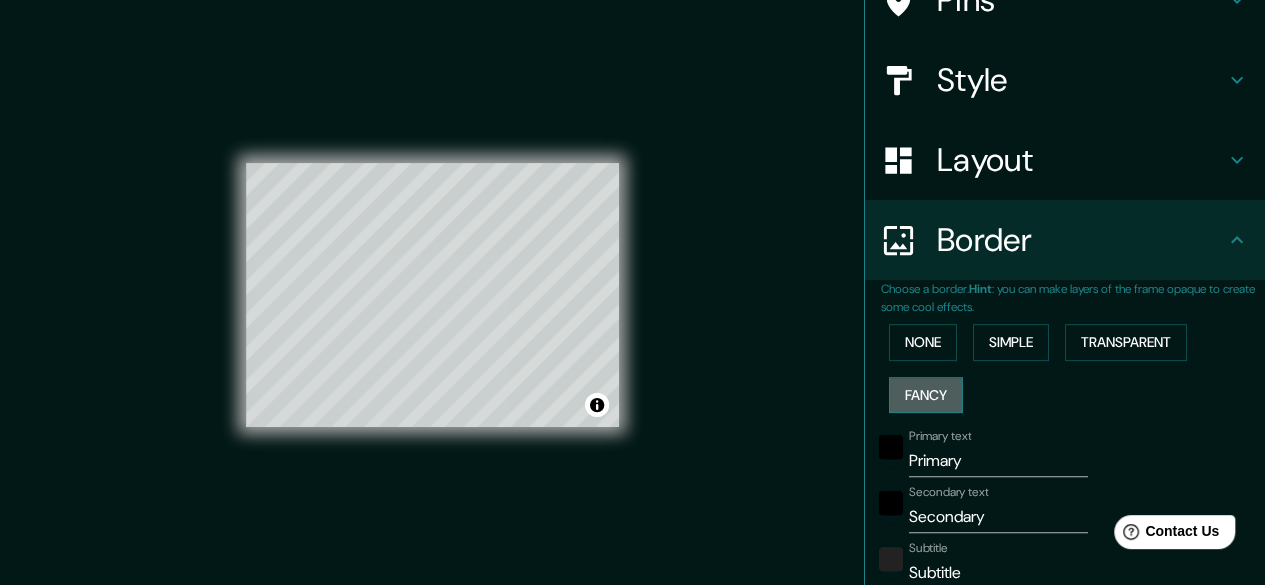 click on "Fancy" at bounding box center [926, 395] 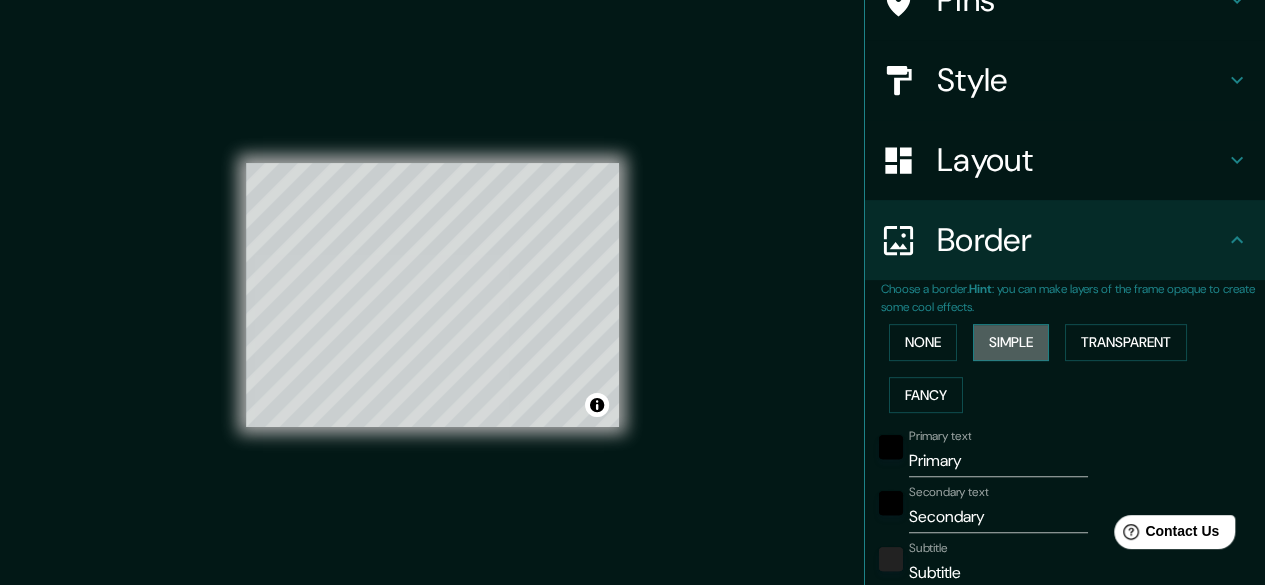 click on "Simple" at bounding box center (1011, 342) 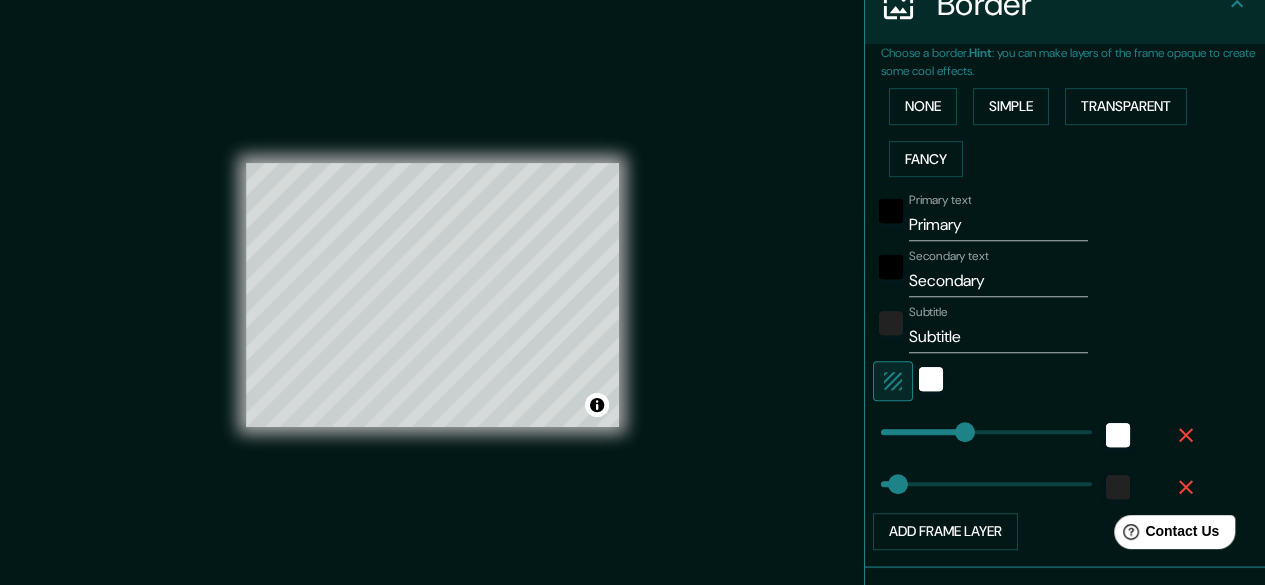 scroll, scrollTop: 424, scrollLeft: 0, axis: vertical 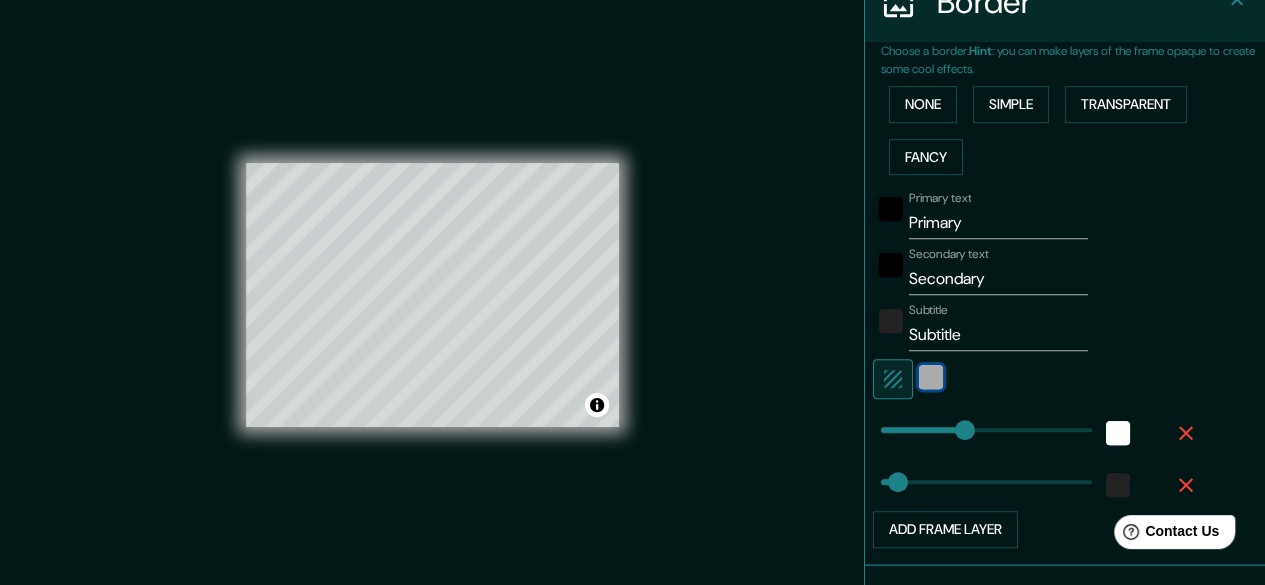 click at bounding box center [931, 377] 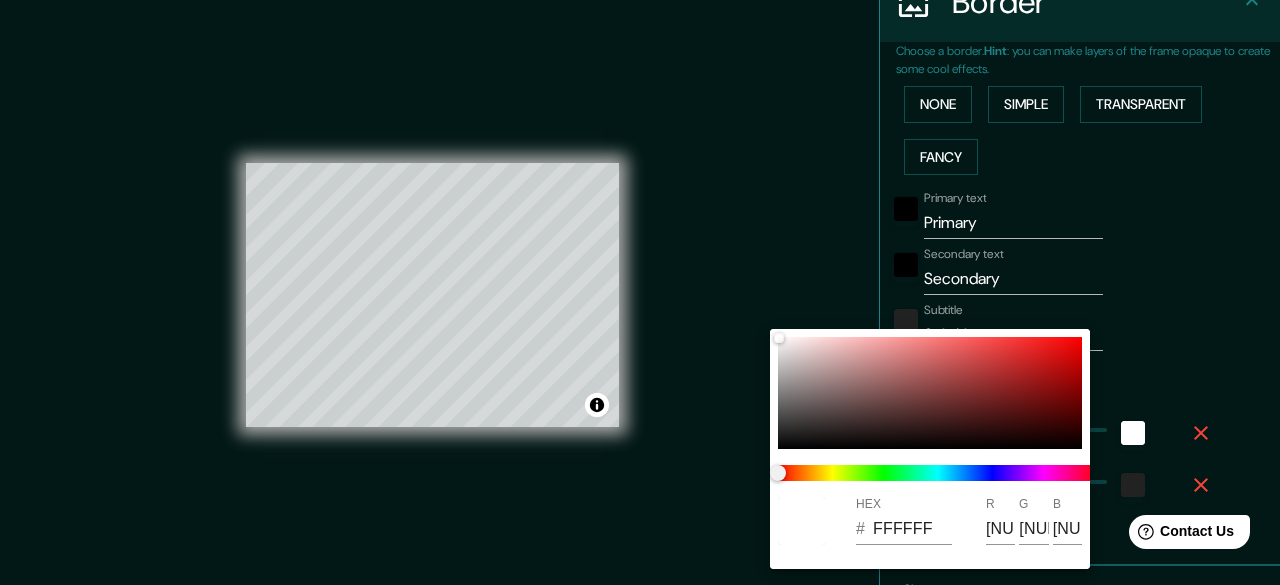 click at bounding box center (640, 292) 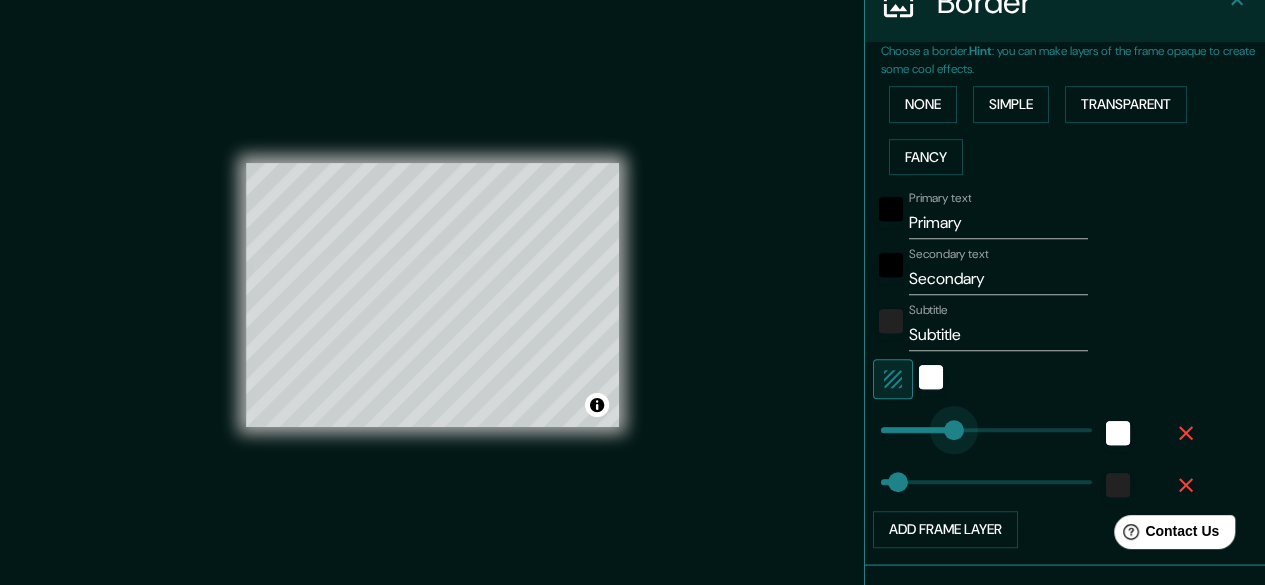 type on "[NUMBER]" 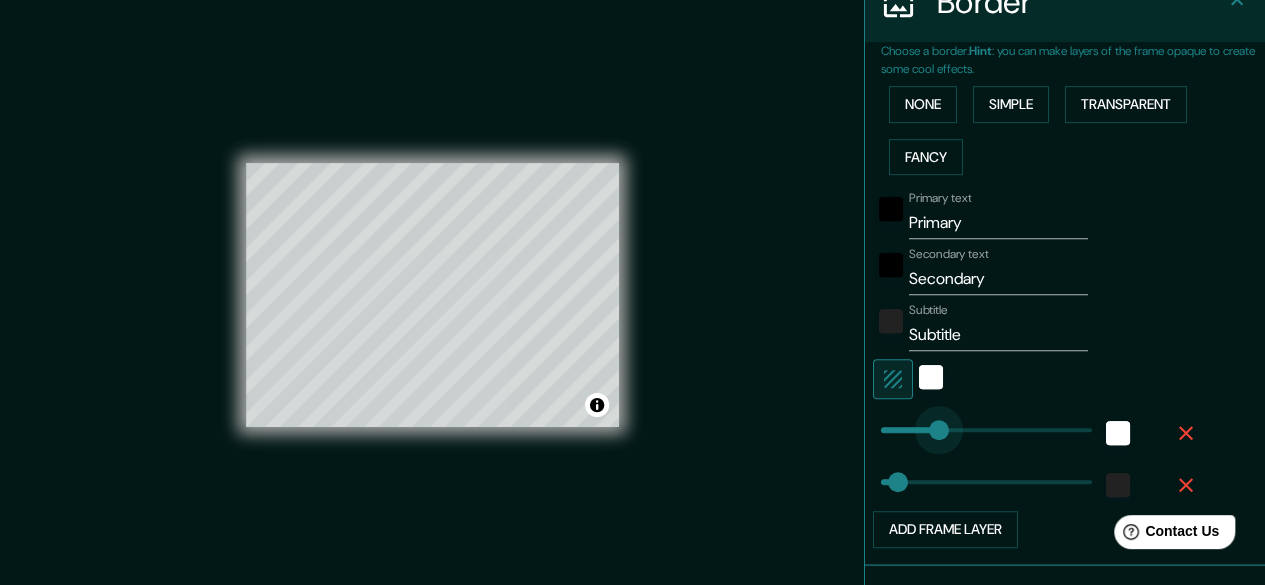 type on "[NUMBER]" 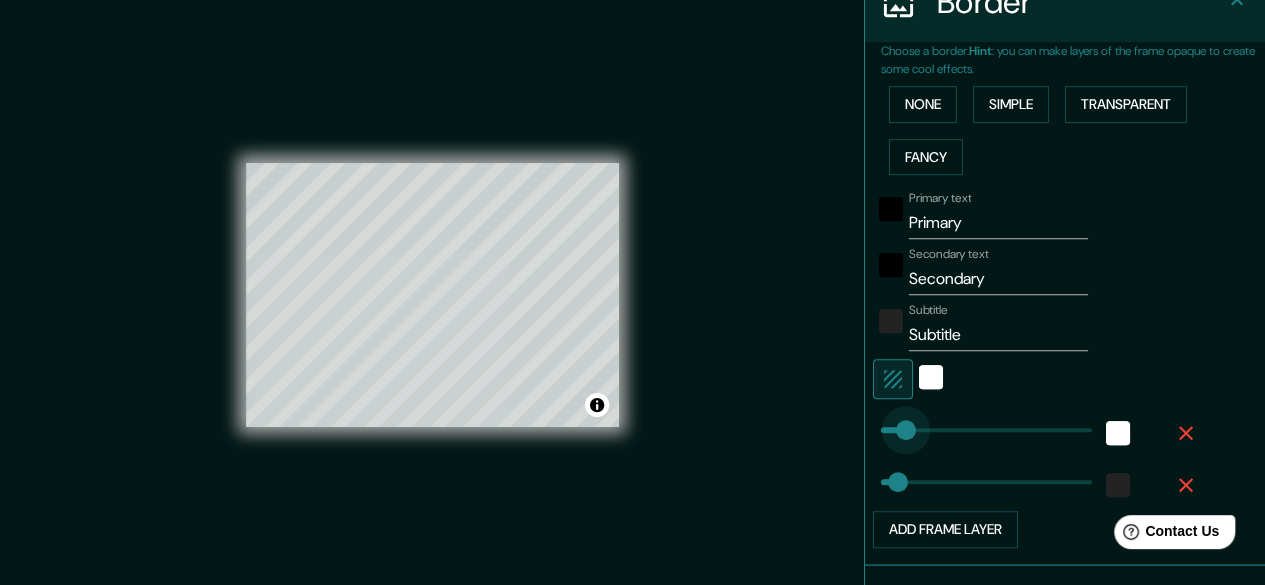 type on "[NUMBER]" 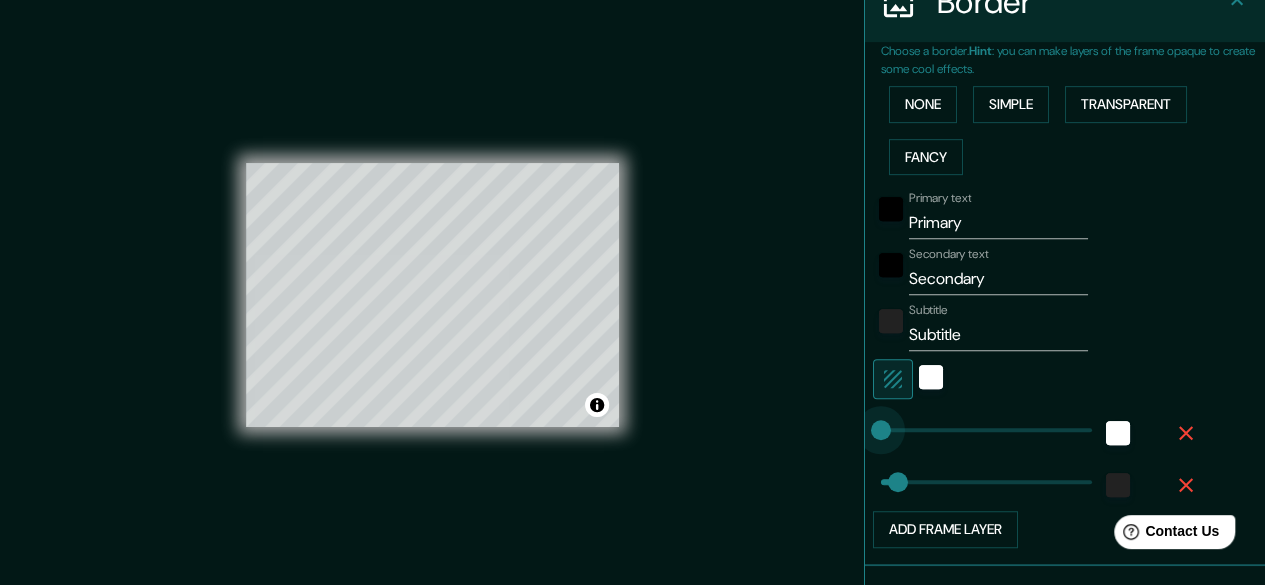 drag, startPoint x: 918, startPoint y: 428, endPoint x: 830, endPoint y: 434, distance: 88.20431 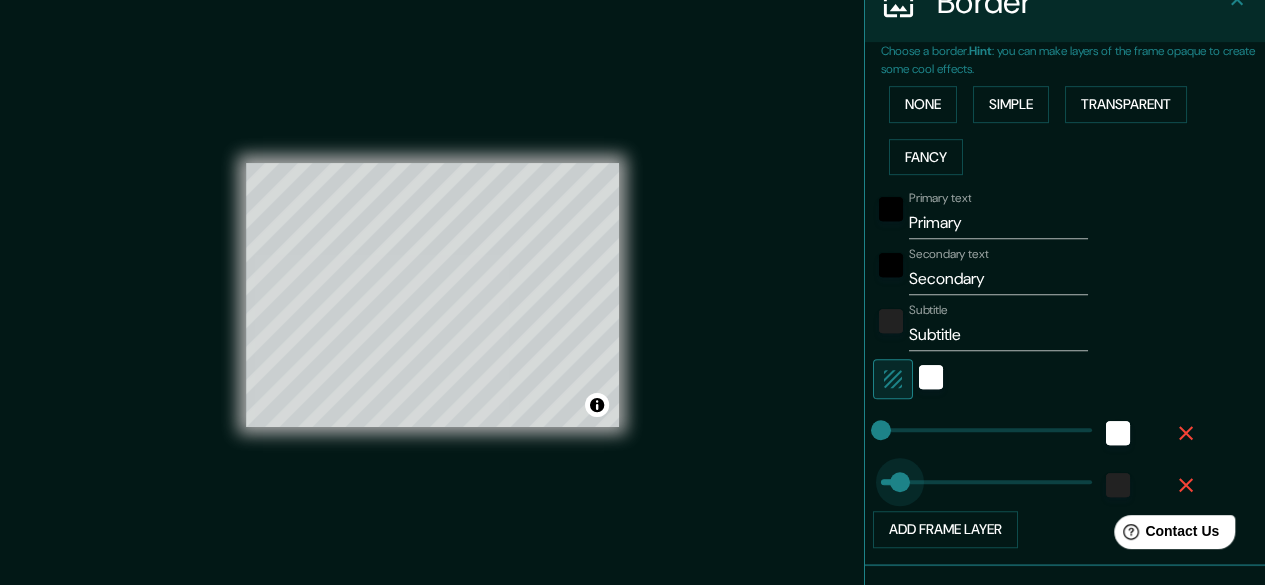 type on "84" 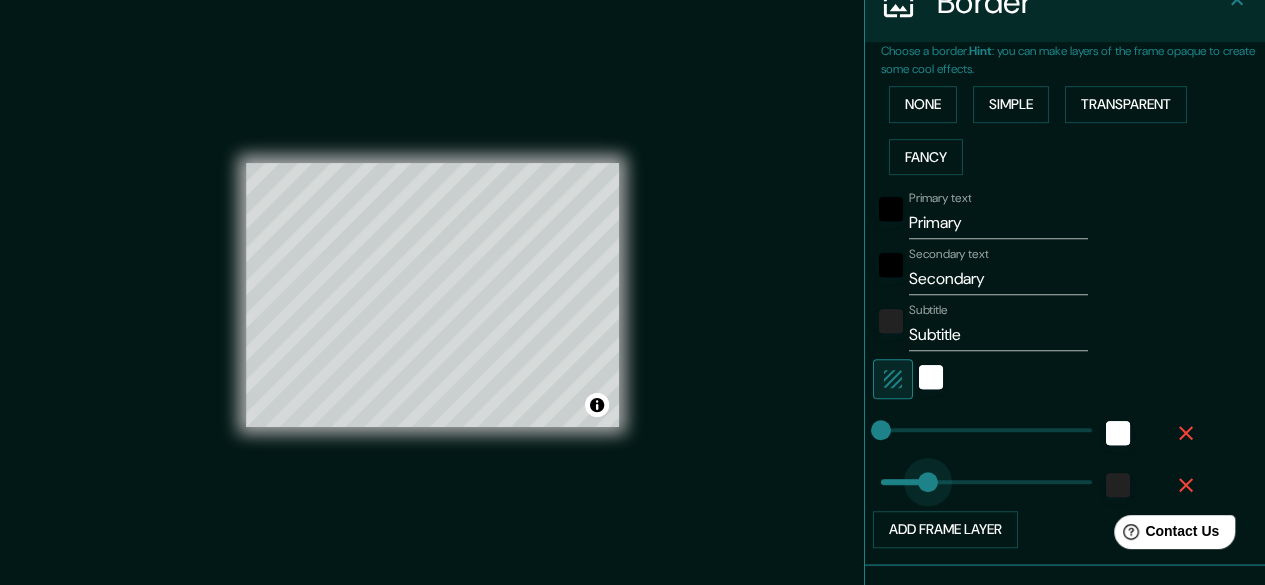 drag, startPoint x: 884, startPoint y: 483, endPoint x: 913, endPoint y: 483, distance: 29 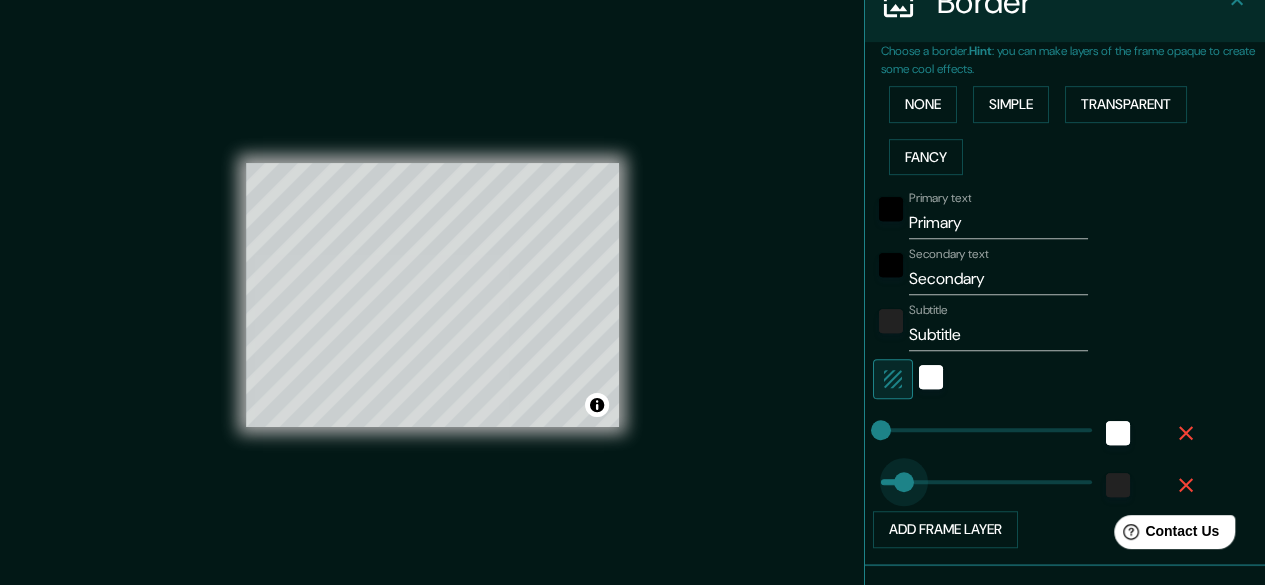type on "[NUMBER]" 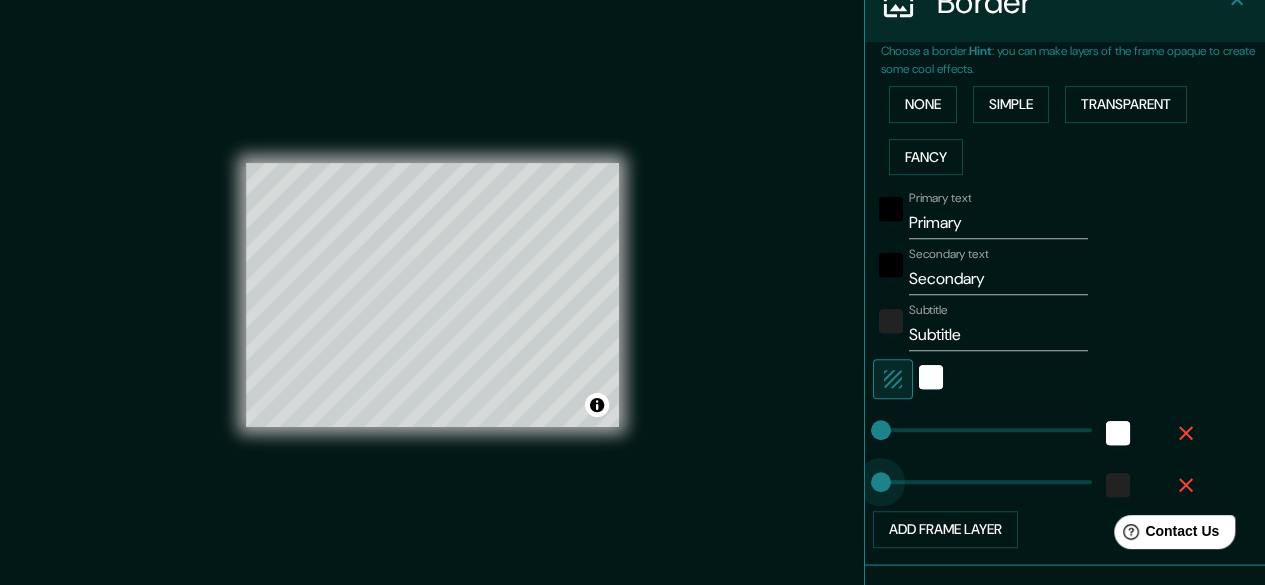 drag, startPoint x: 913, startPoint y: 483, endPoint x: 854, endPoint y: 485, distance: 59.03389 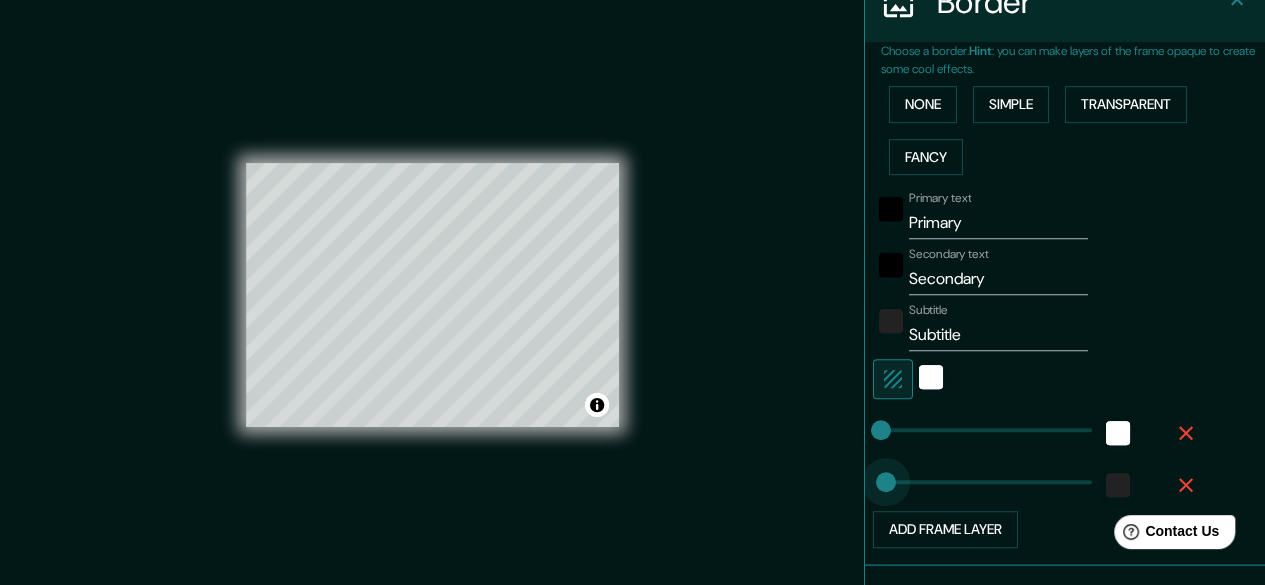 drag, startPoint x: 858, startPoint y: 484, endPoint x: 870, endPoint y: 484, distance: 12 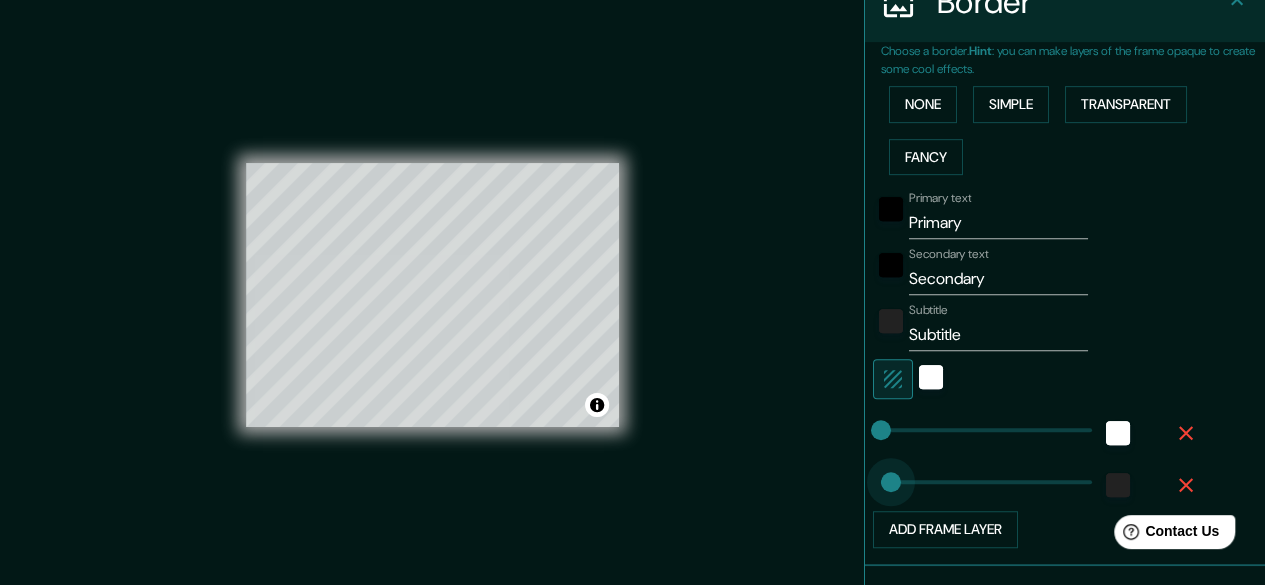 type on "[NUMBER]" 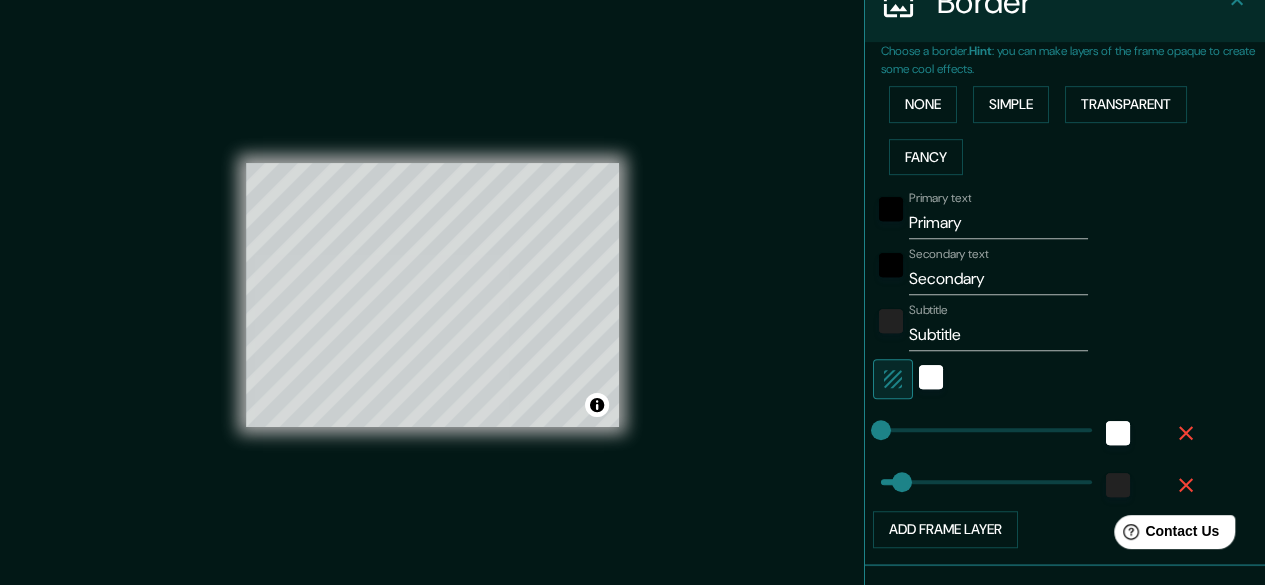 type on "21" 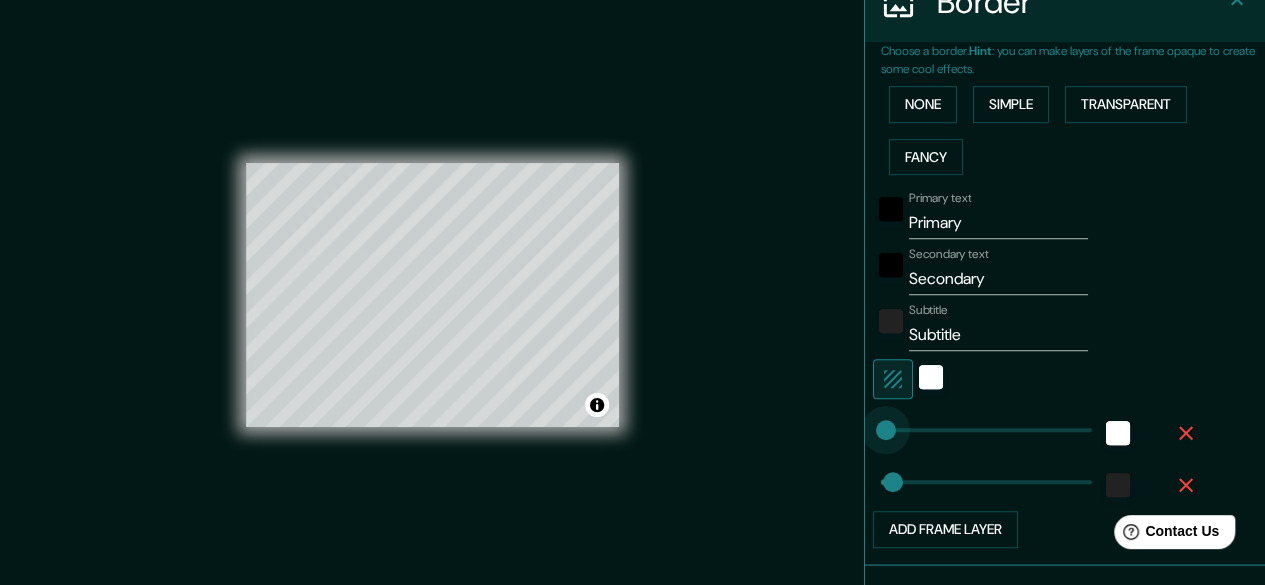 type on "[NUMBER]" 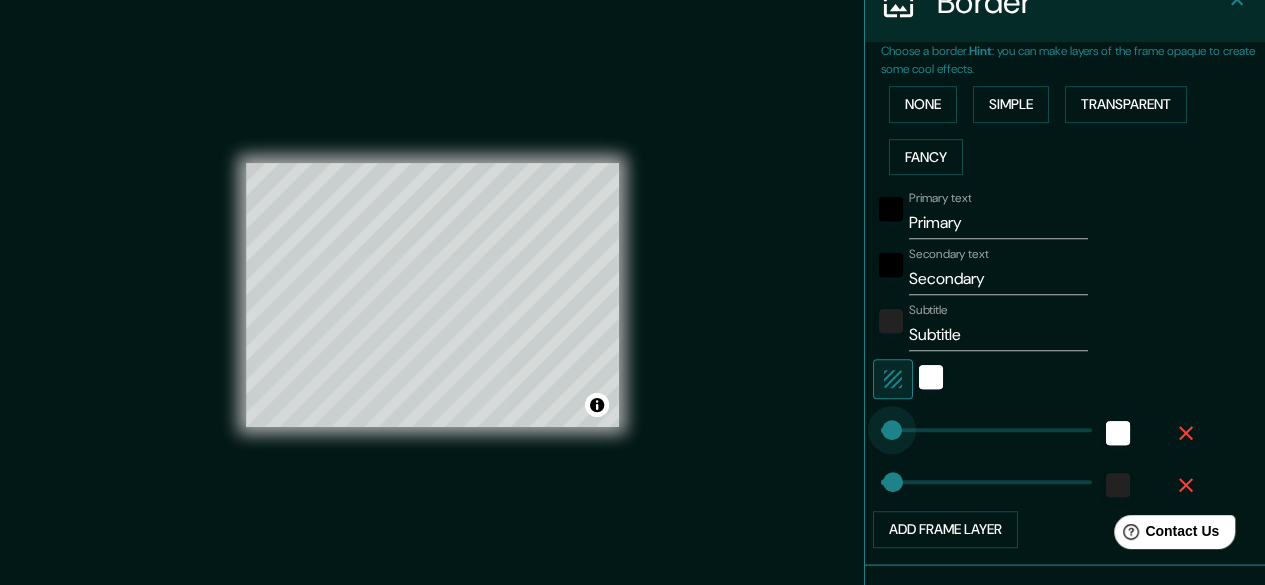 type on "[NUMBER]" 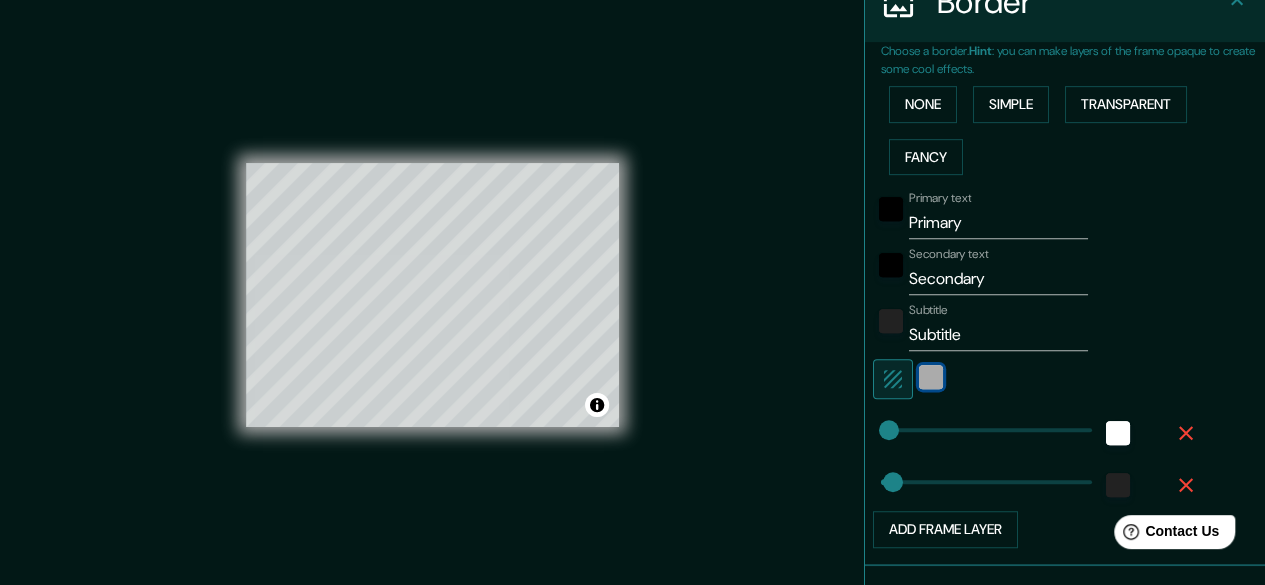 click at bounding box center (931, 377) 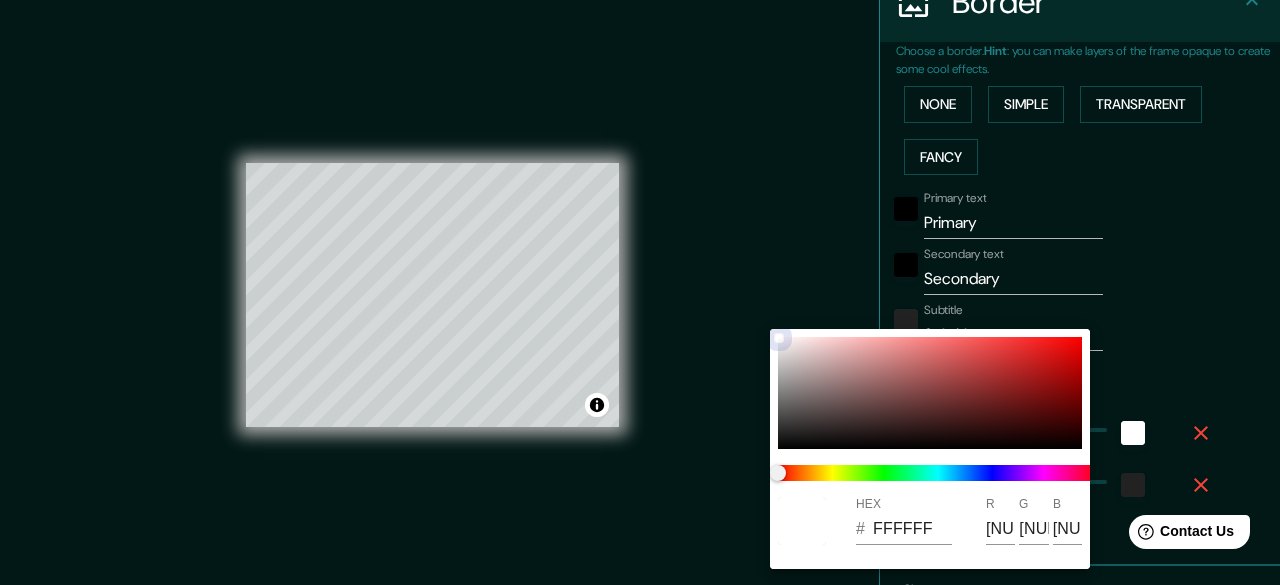 click at bounding box center [930, 393] 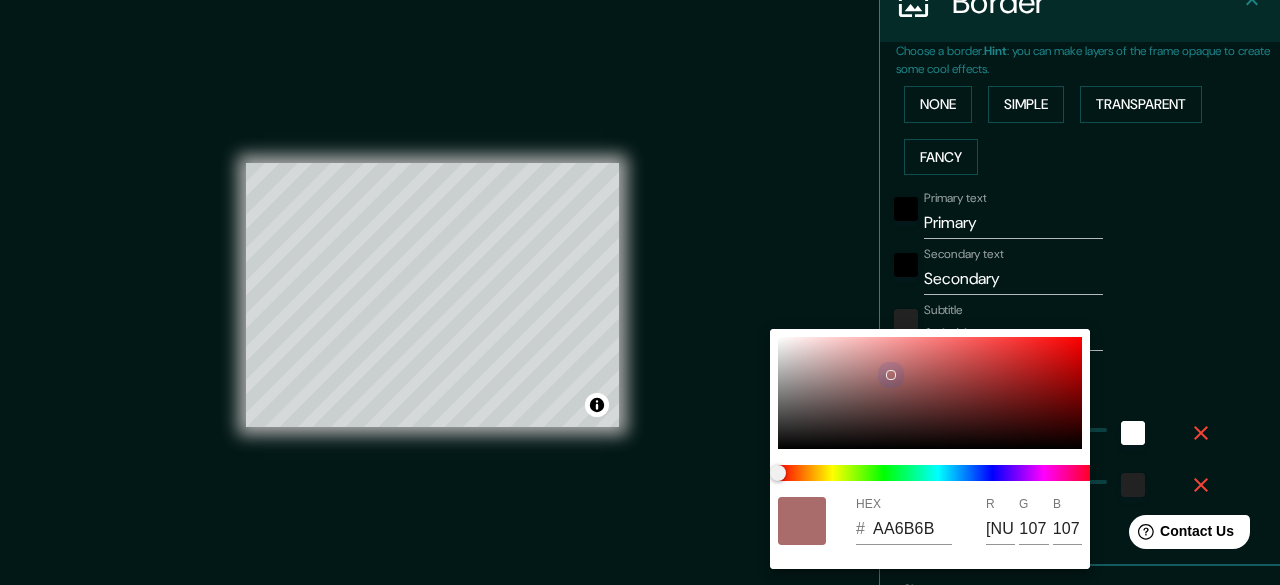 type on "[NUMBER]" 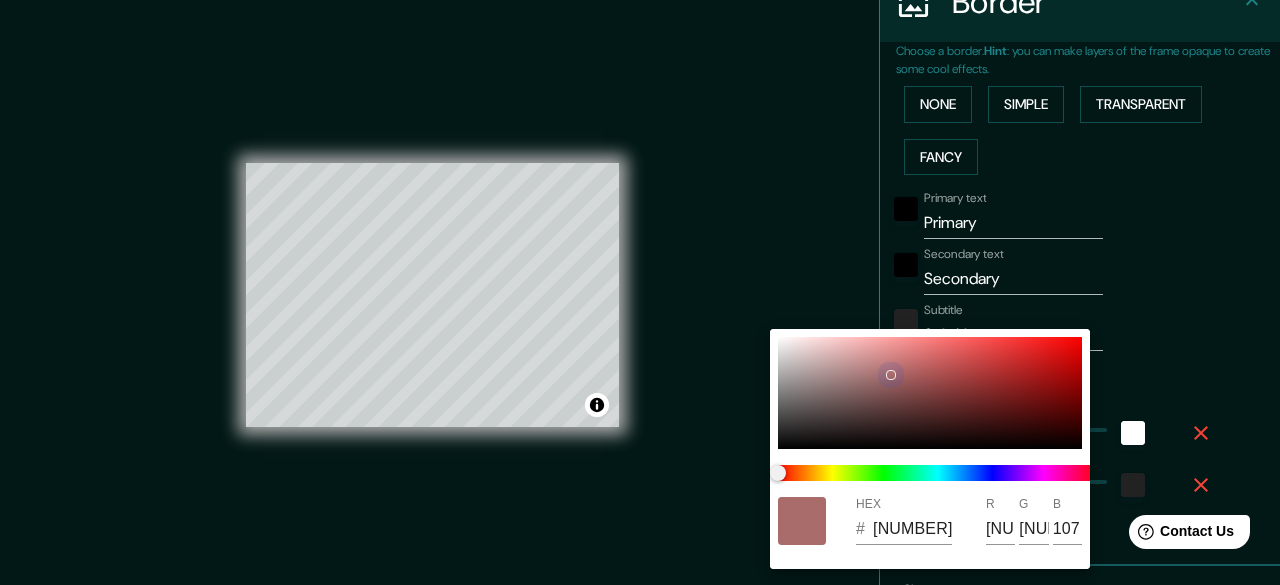type on "[NUMBER]" 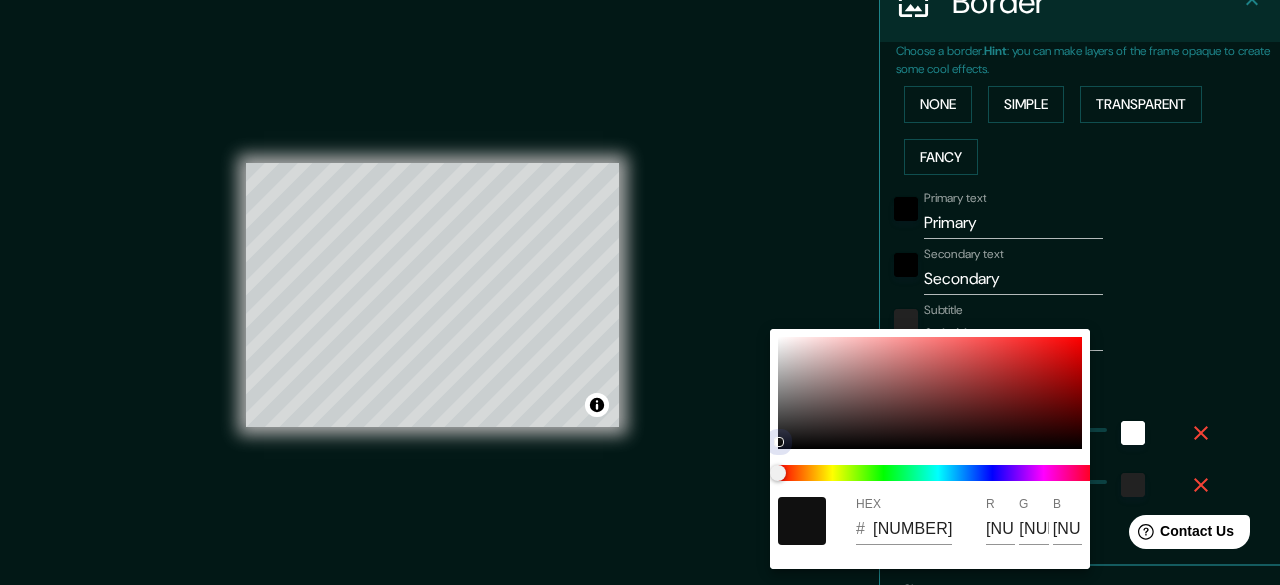 drag, startPoint x: 784, startPoint y: 437, endPoint x: 774, endPoint y: 447, distance: 14.142136 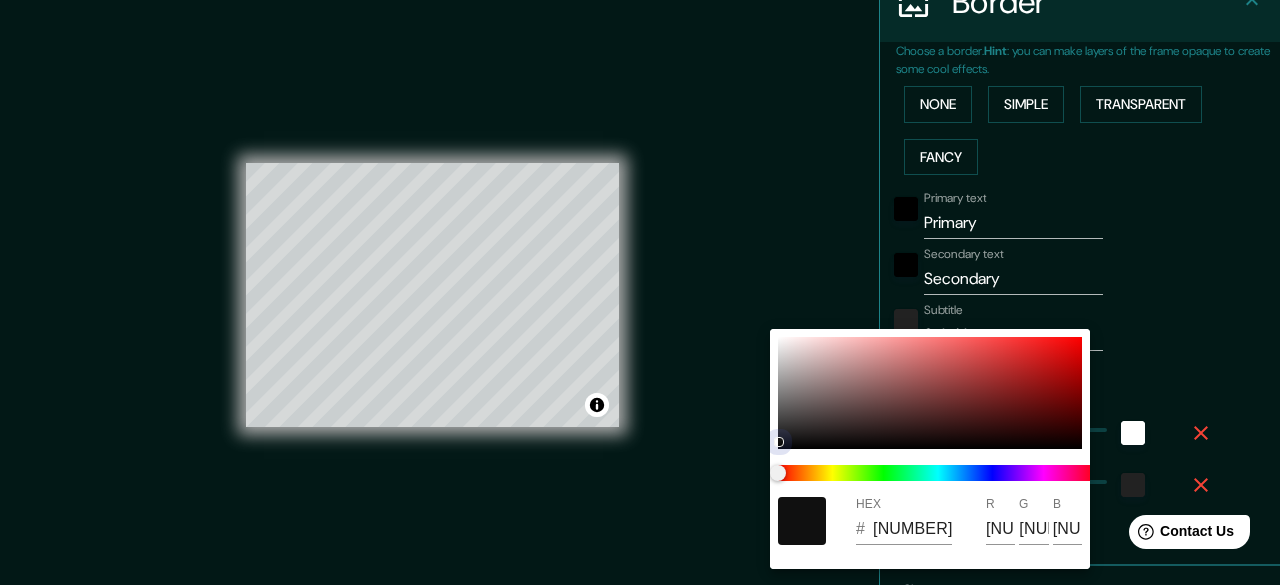 click at bounding box center [930, 393] 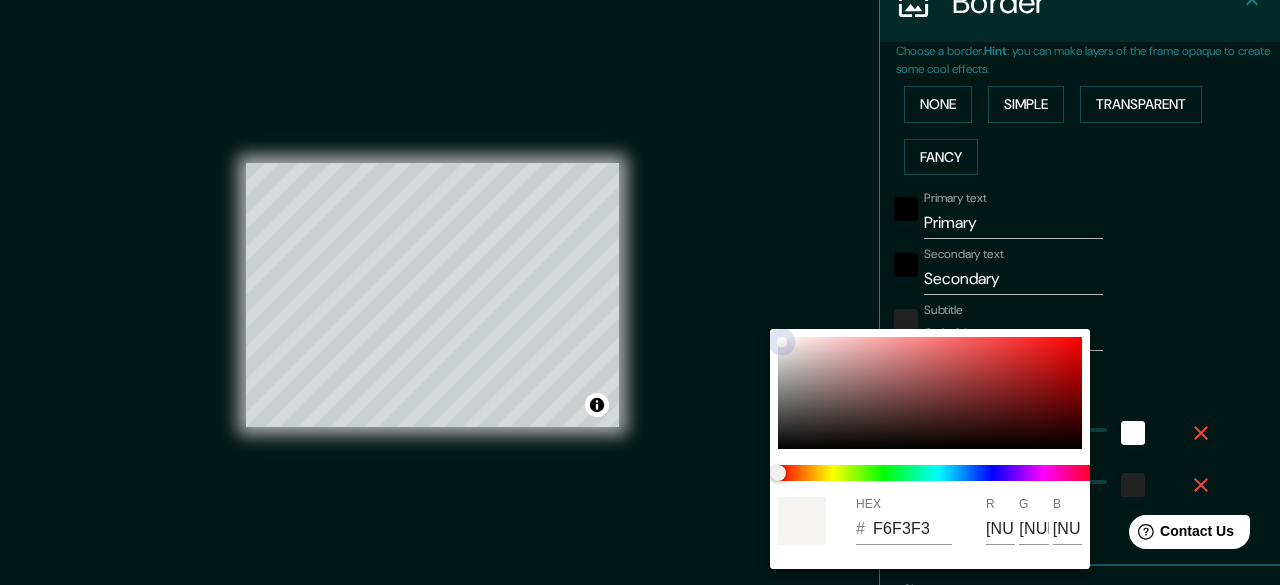 type on "FAF9F9" 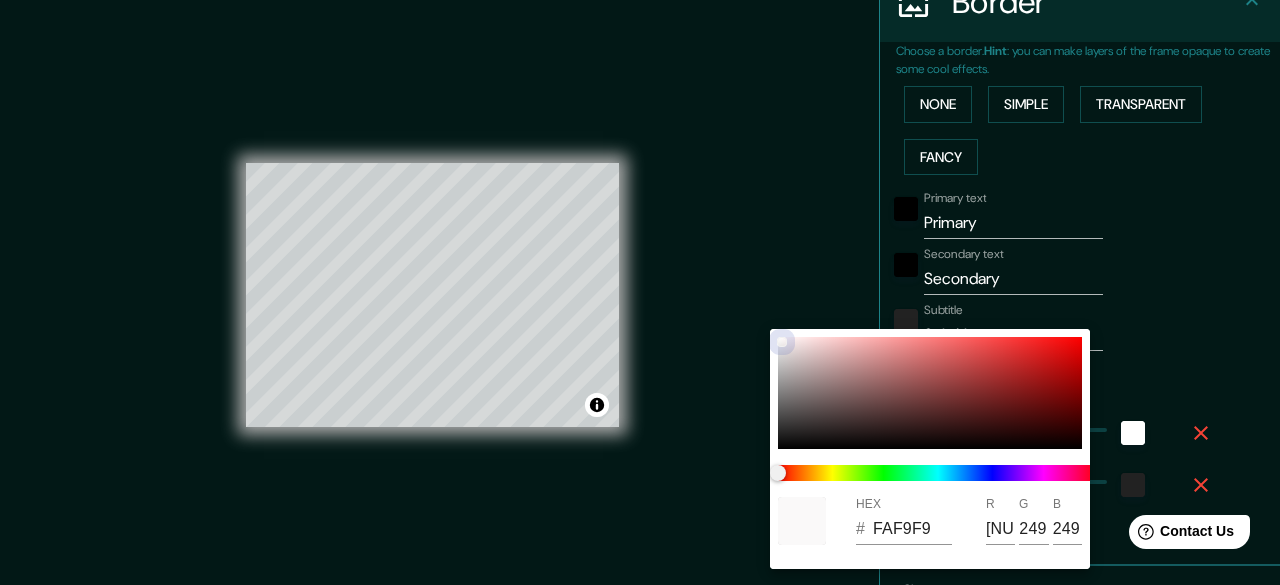 type on "F4F2F2" 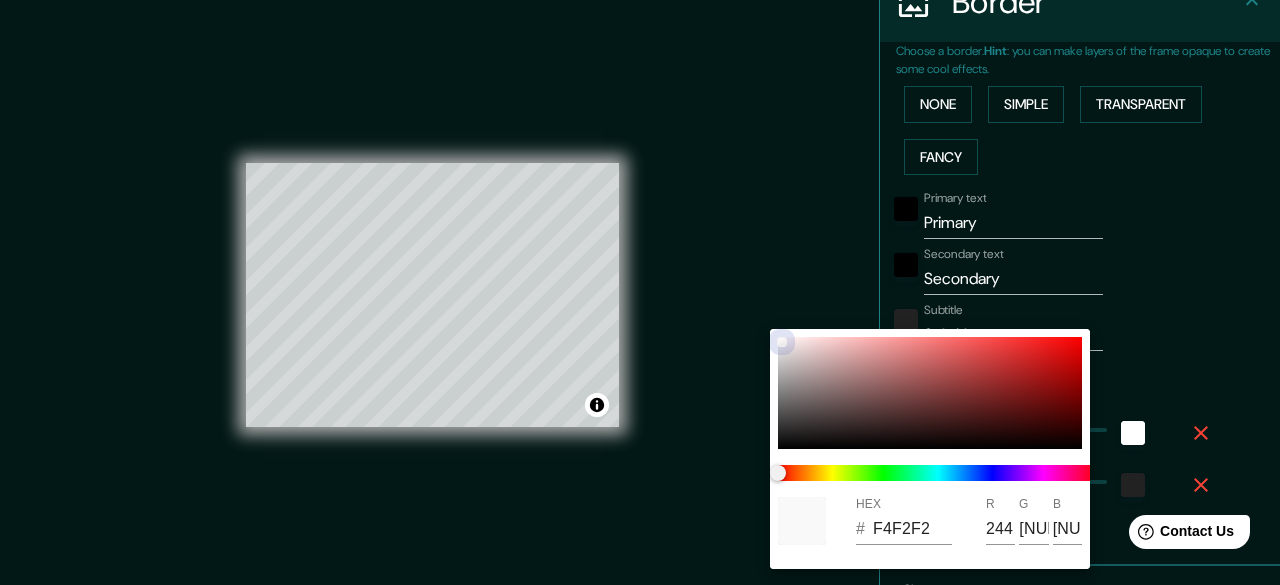 type on "E3E2E2" 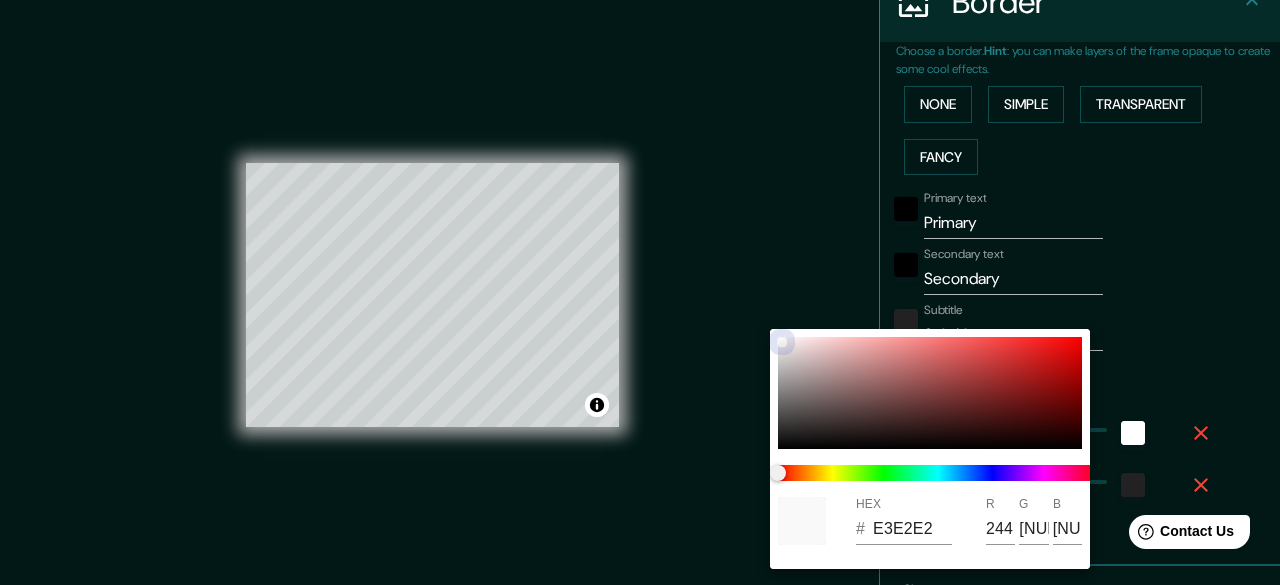 type on "227" 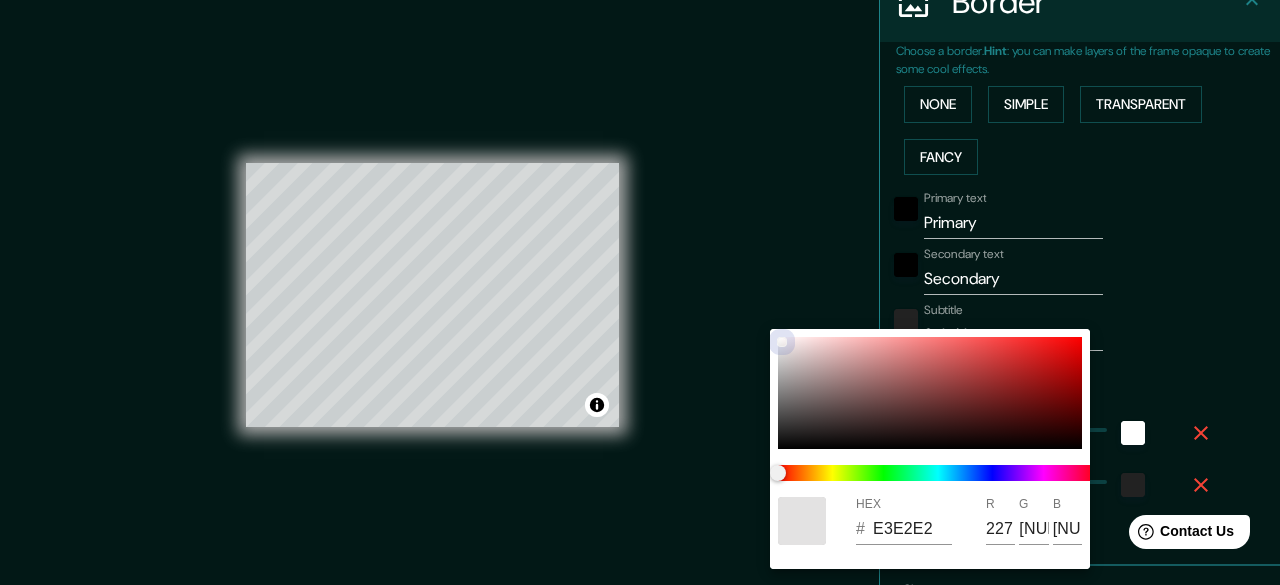 type on "D8D6D6" 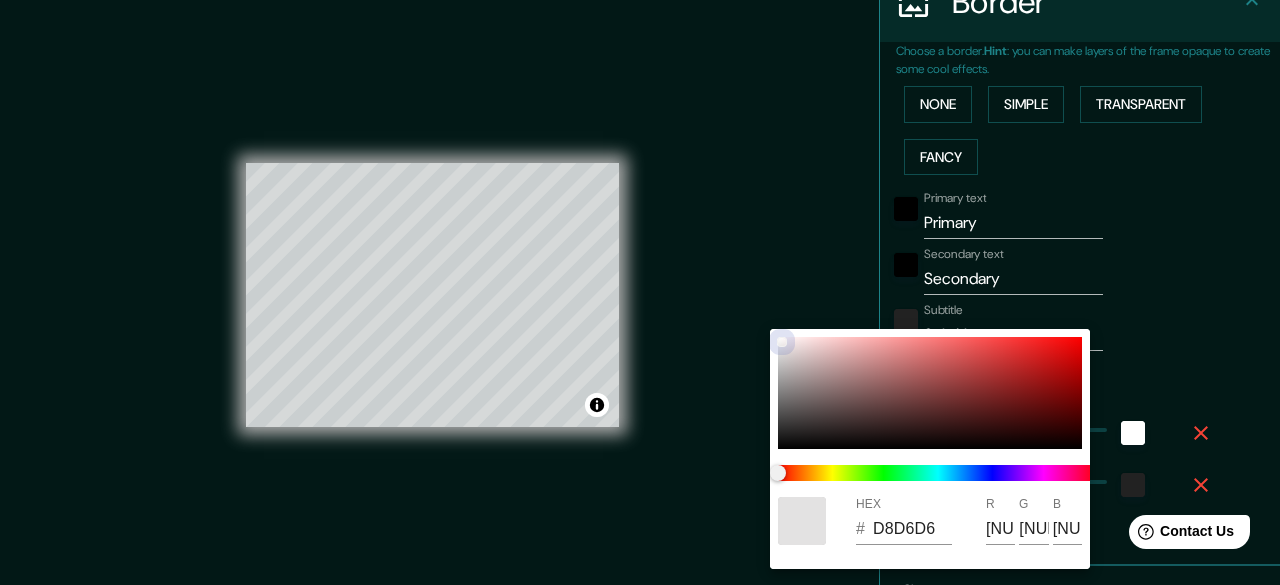 type on "D3D1D1" 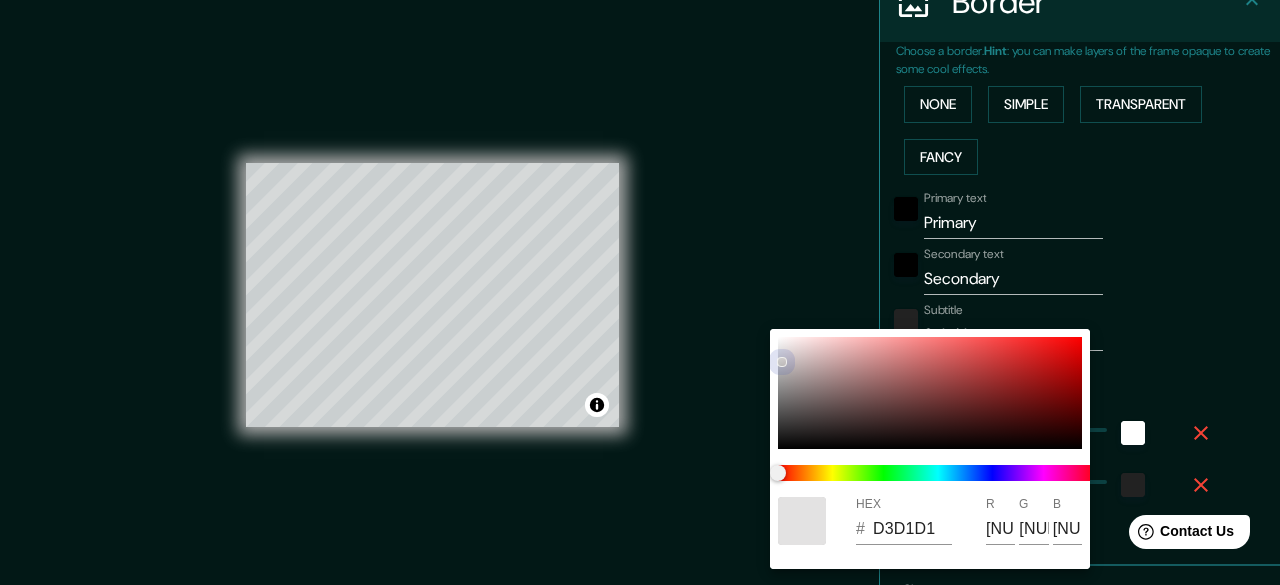 type on "C8C5C5" 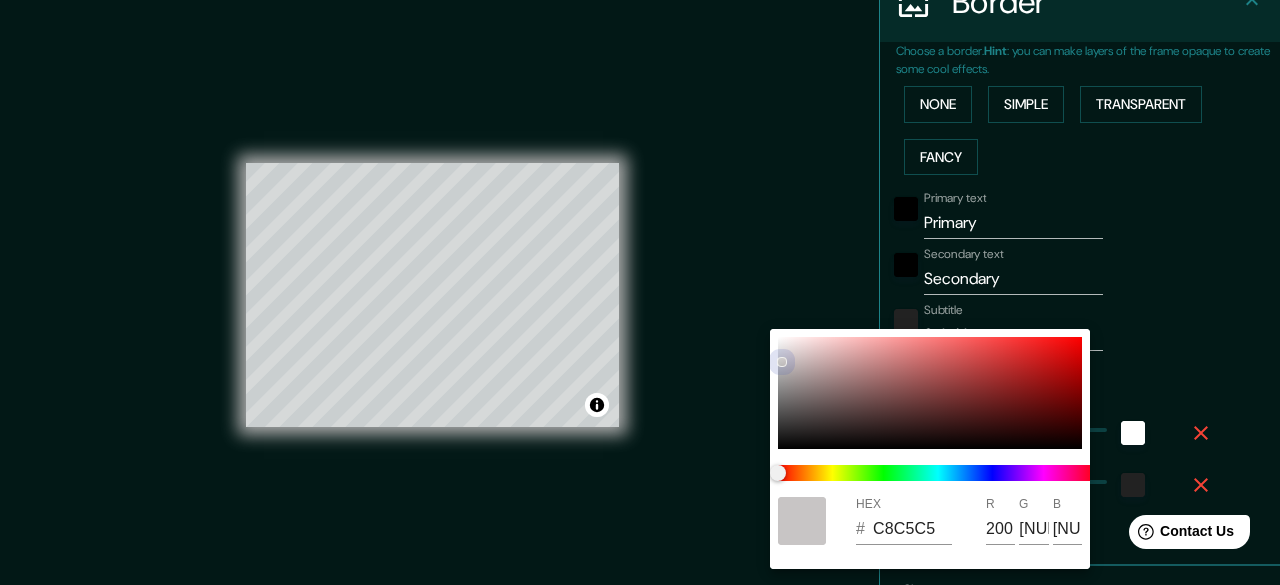 type on "C3BFBF" 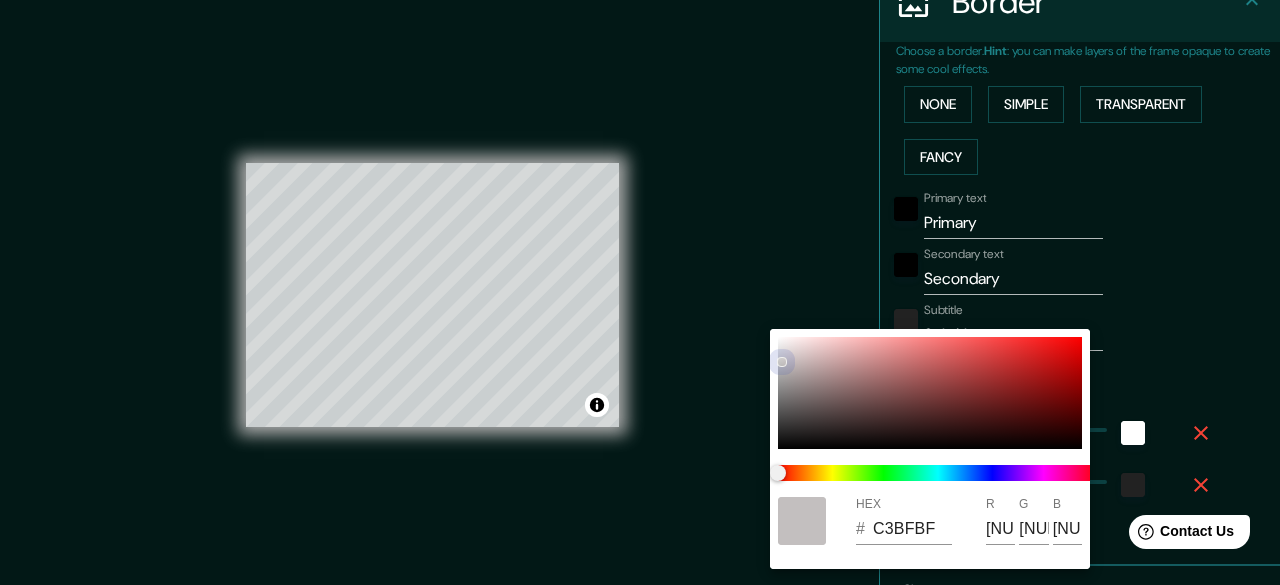 type on "C1BDBD" 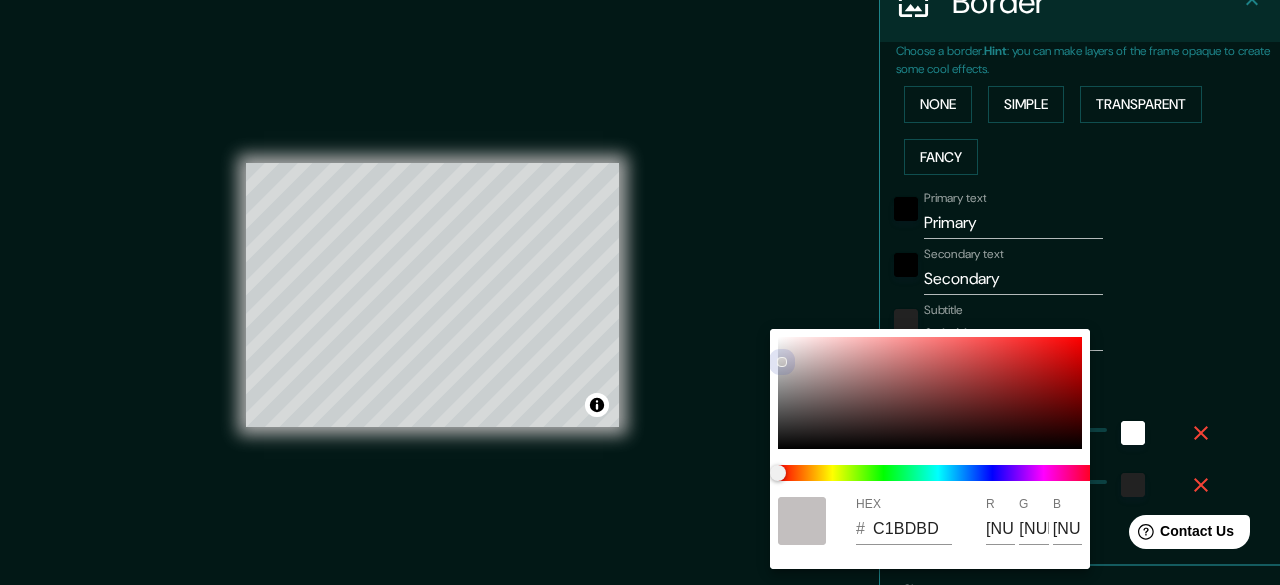 type on "BFBBBB" 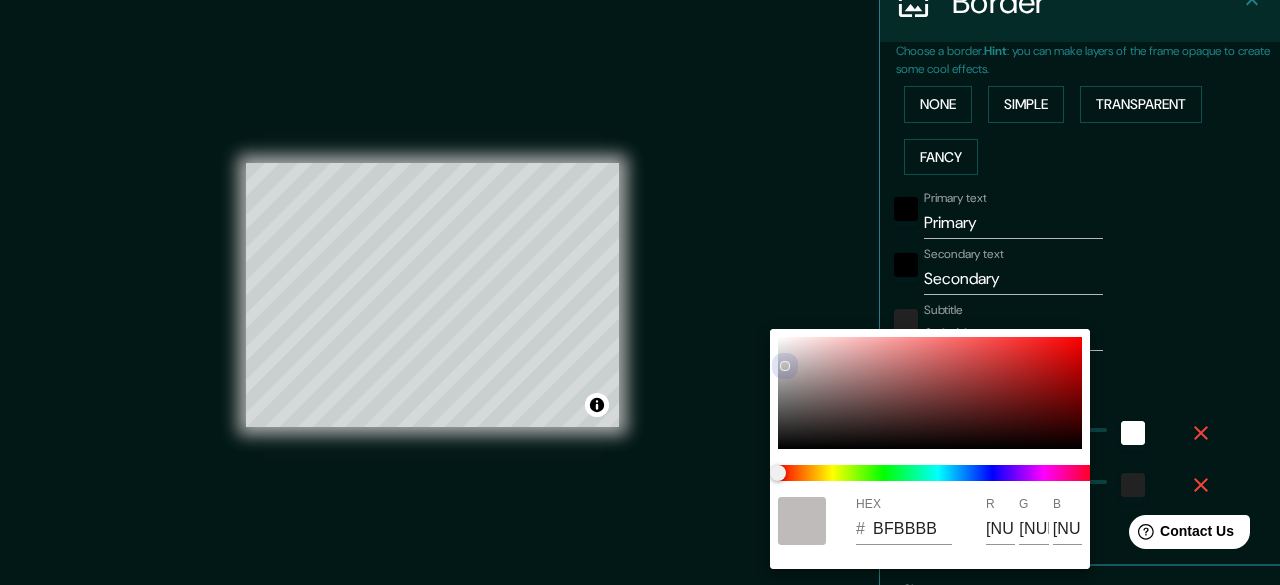 drag, startPoint x: 780, startPoint y: 338, endPoint x: 784, endPoint y: 365, distance: 27.294687 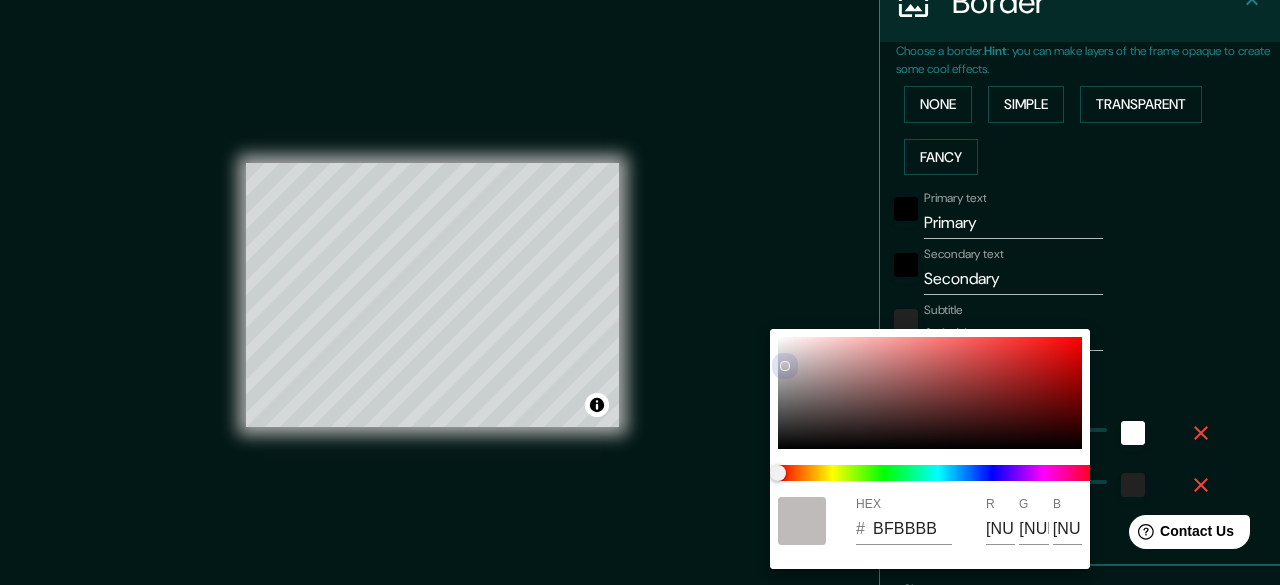 type on "F8F5F5" 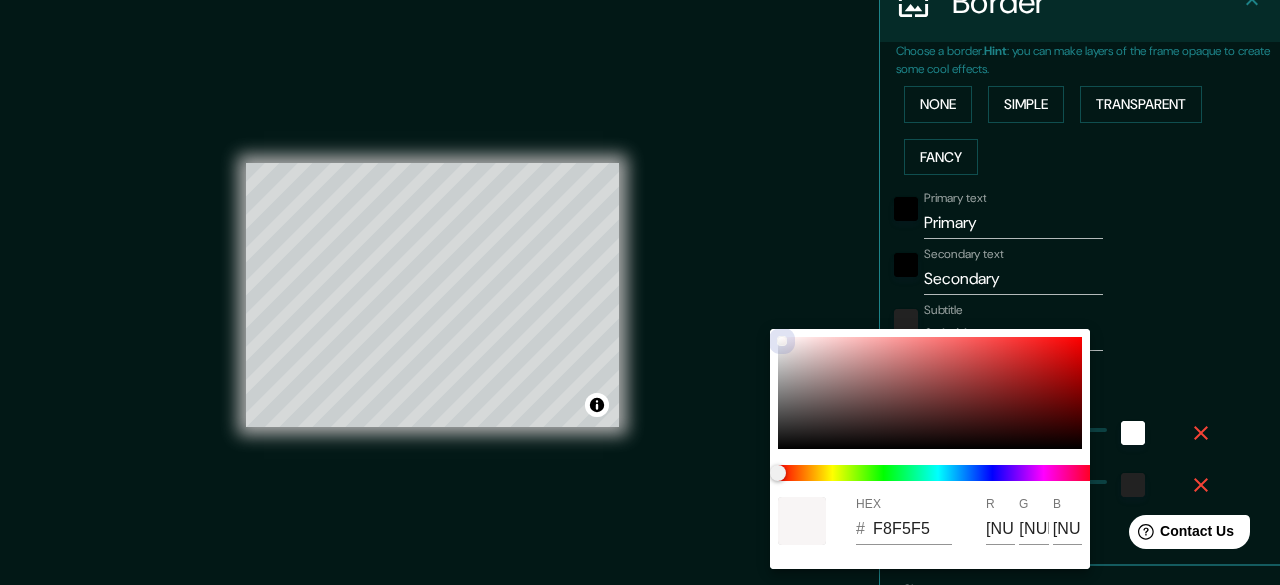 type on "CAC9C9" 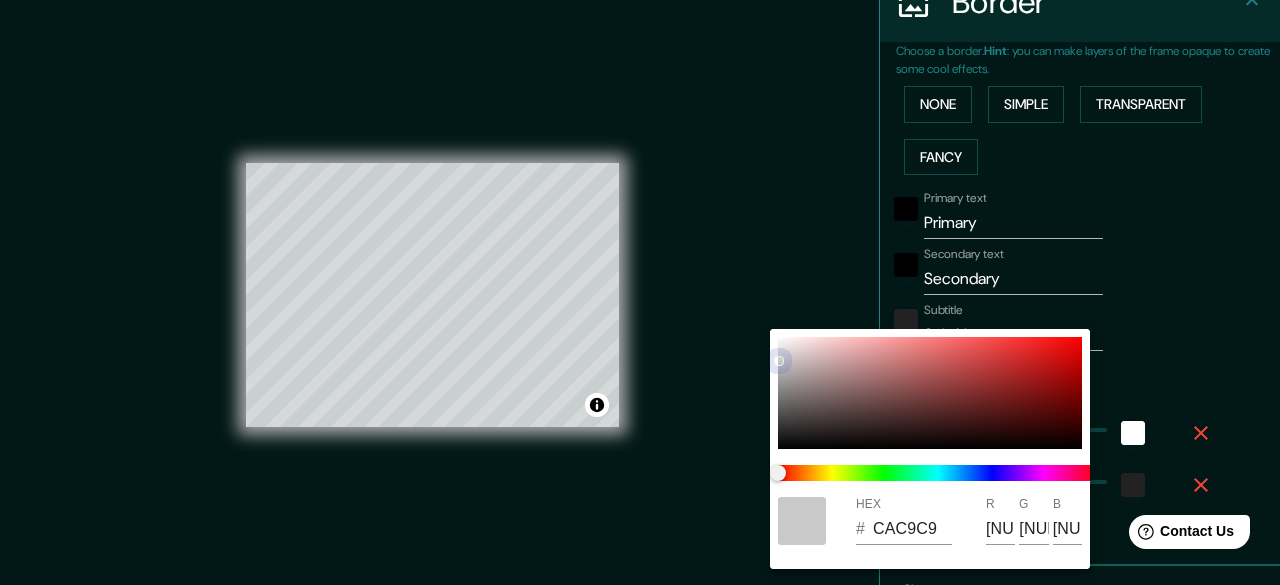 type on "D1CCCC" 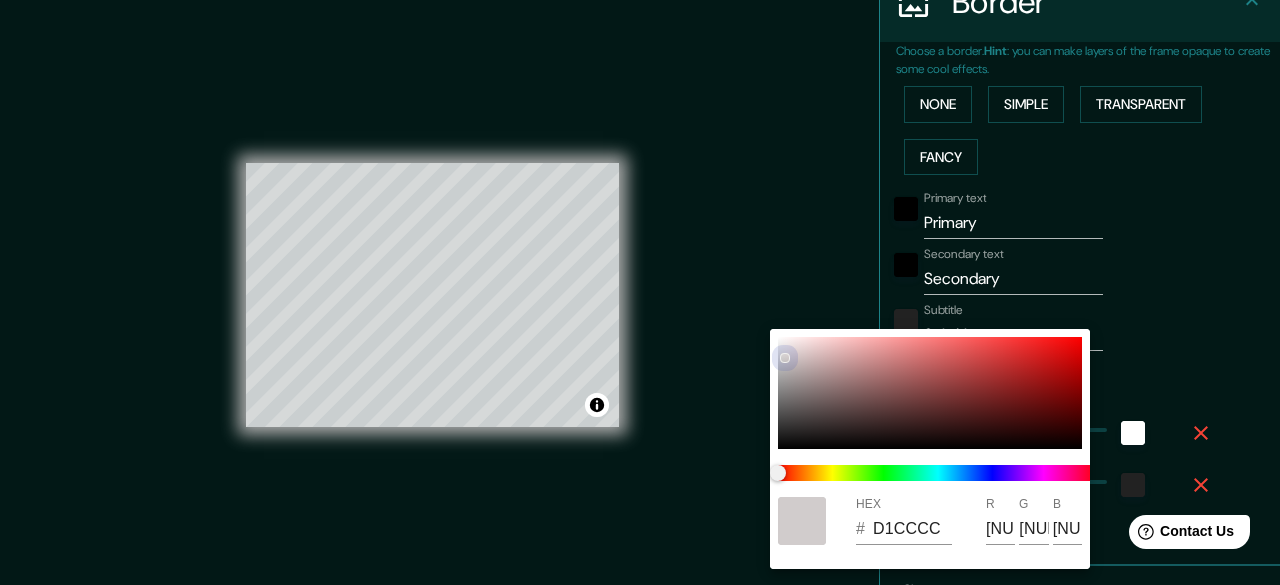 type on "CFC9C9" 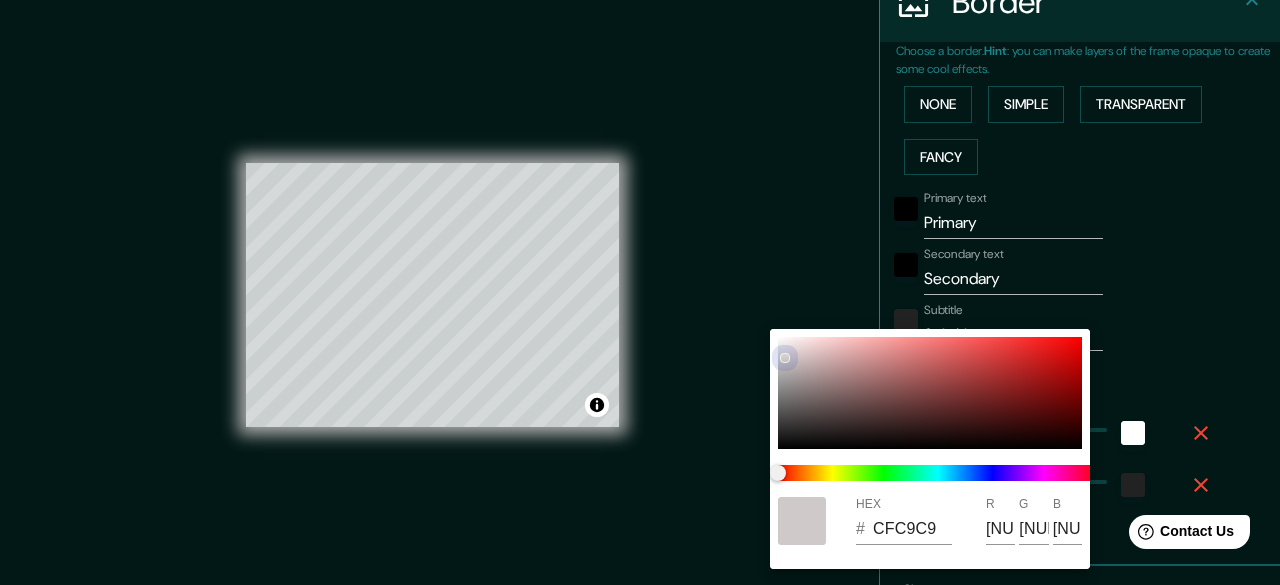 type on "CFCACA" 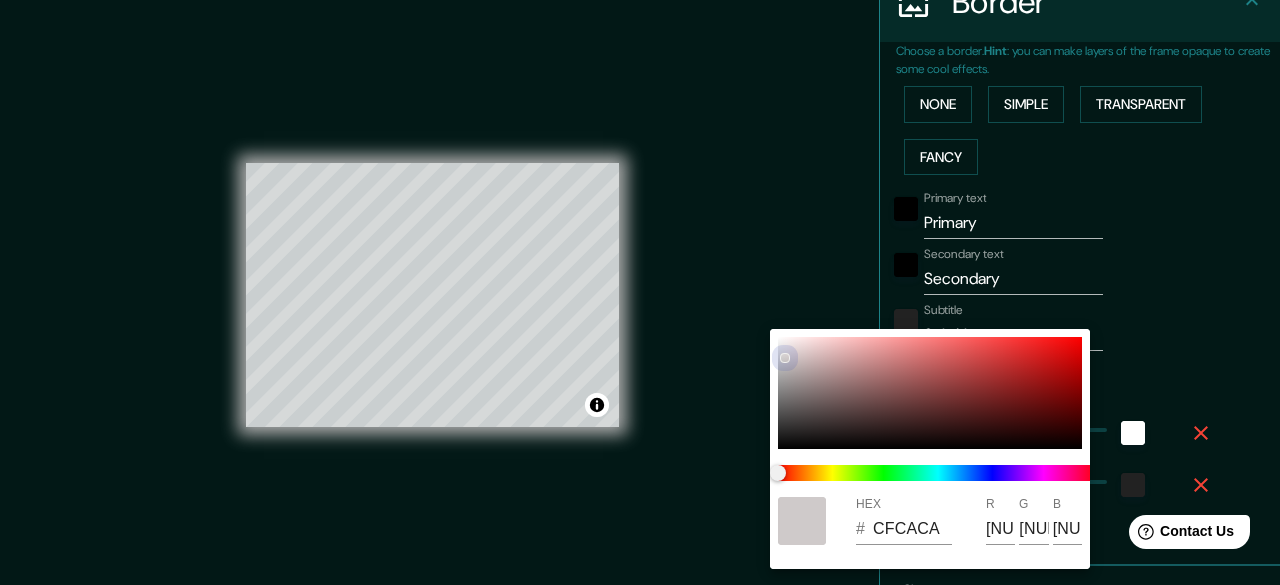type on "CFCBCB" 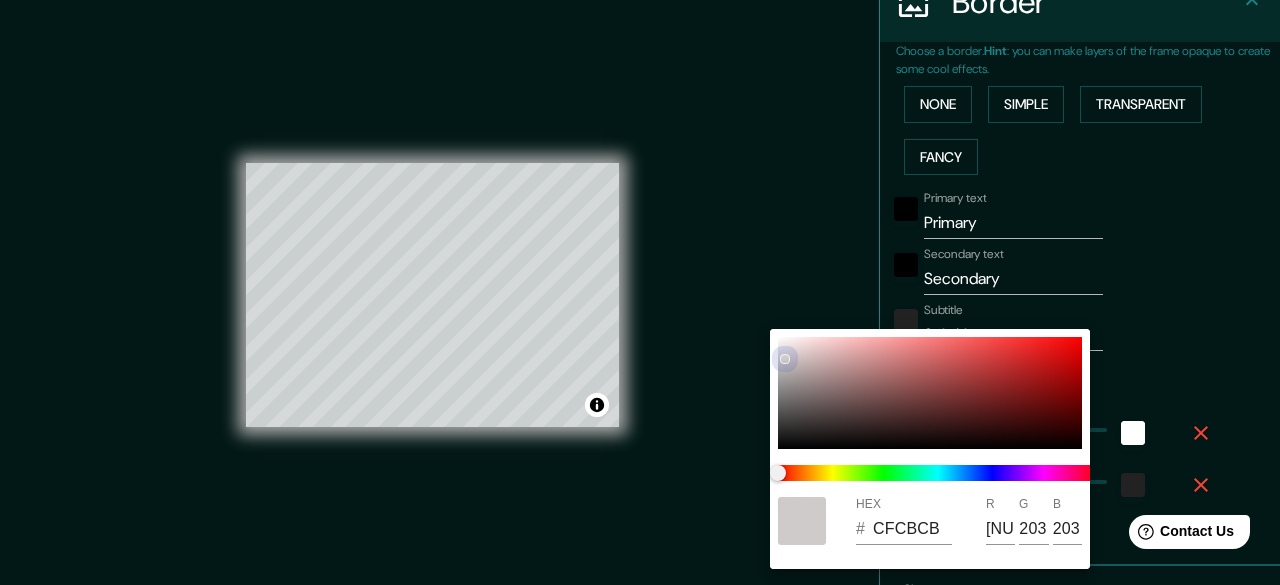 click at bounding box center (785, 359) 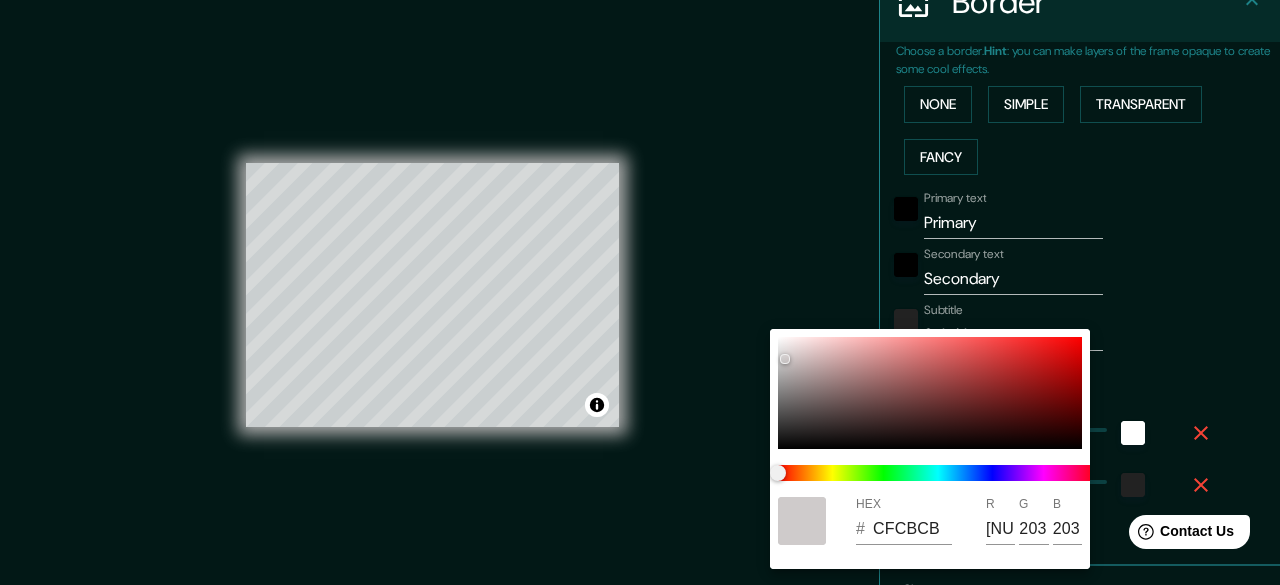click at bounding box center (640, 292) 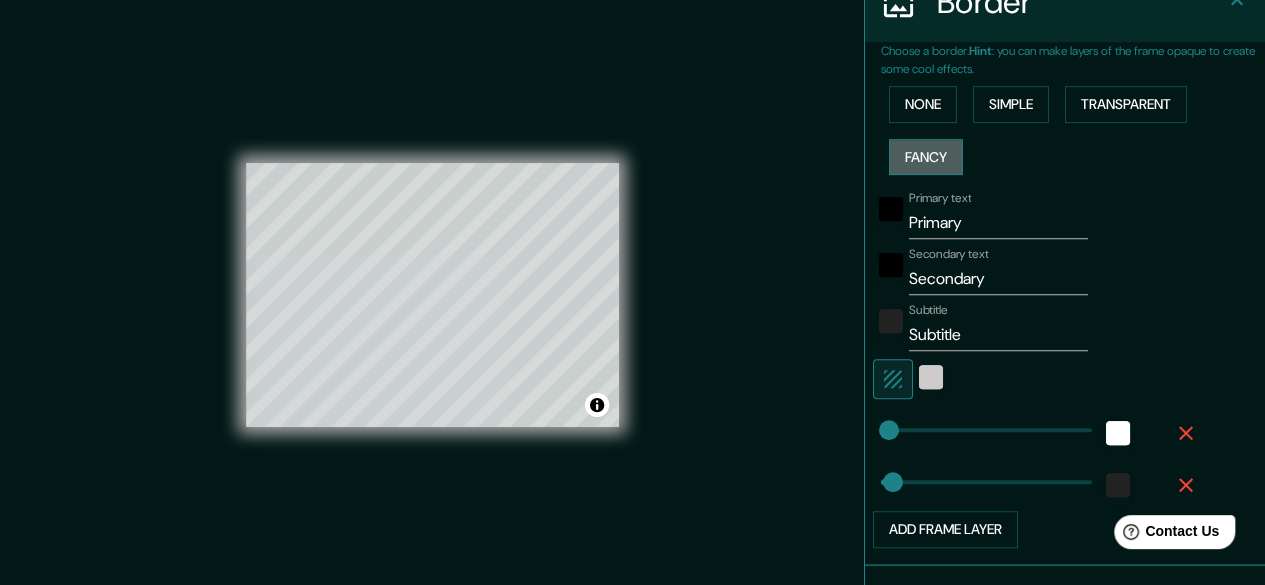 click on "Fancy" at bounding box center [926, 157] 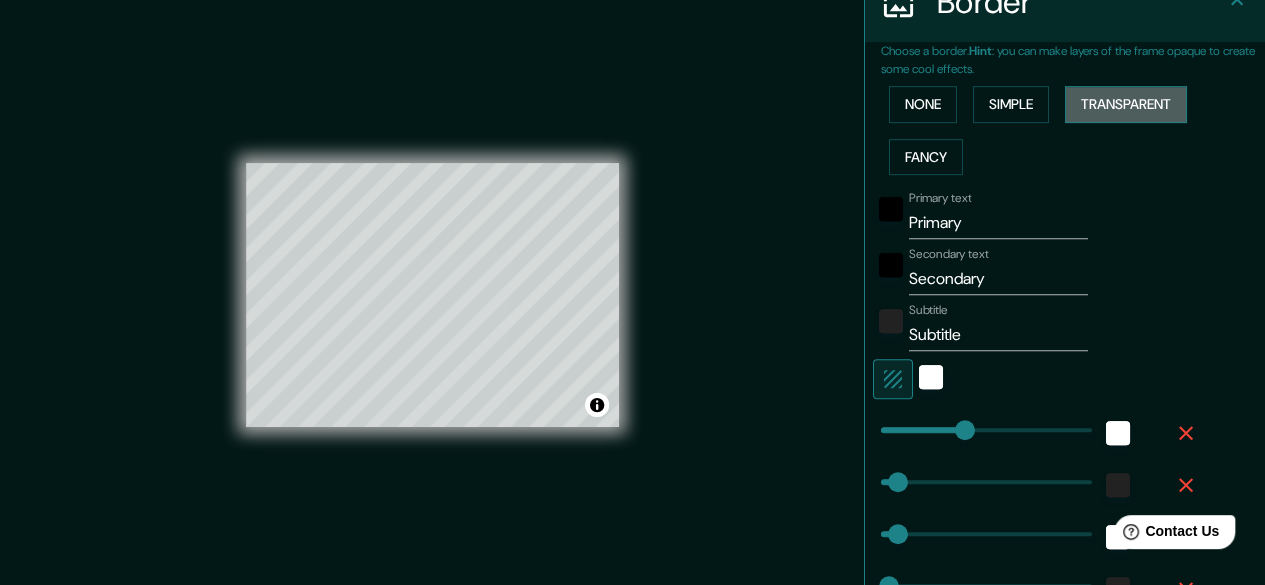 click on "Transparent" at bounding box center (1126, 104) 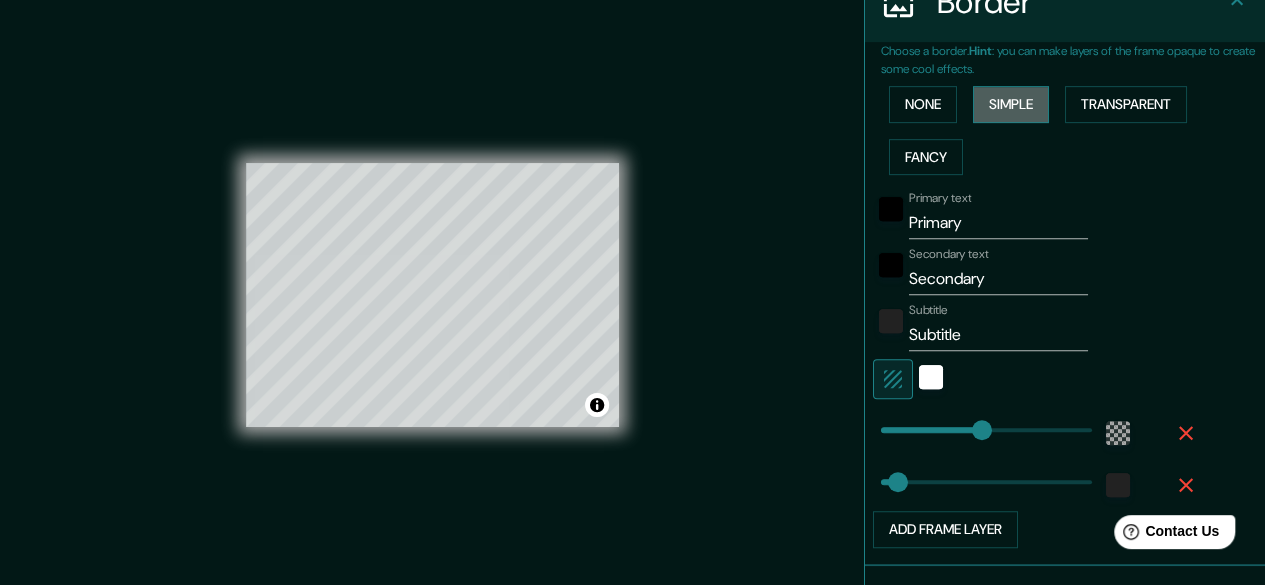 click on "Simple" at bounding box center [1011, 104] 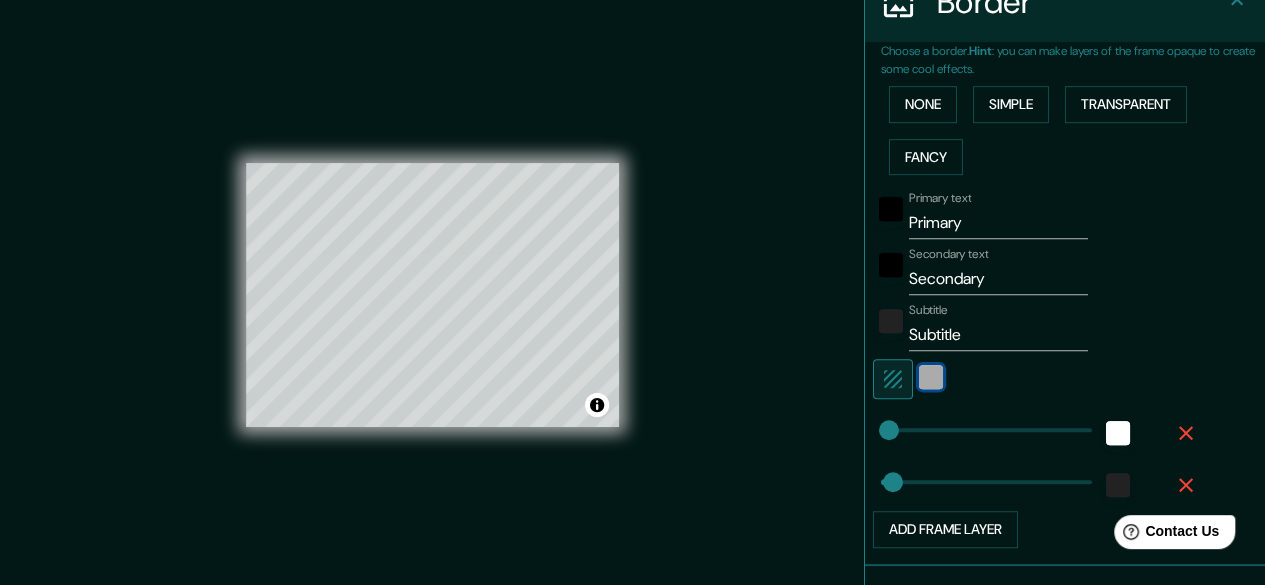 click at bounding box center [931, 377] 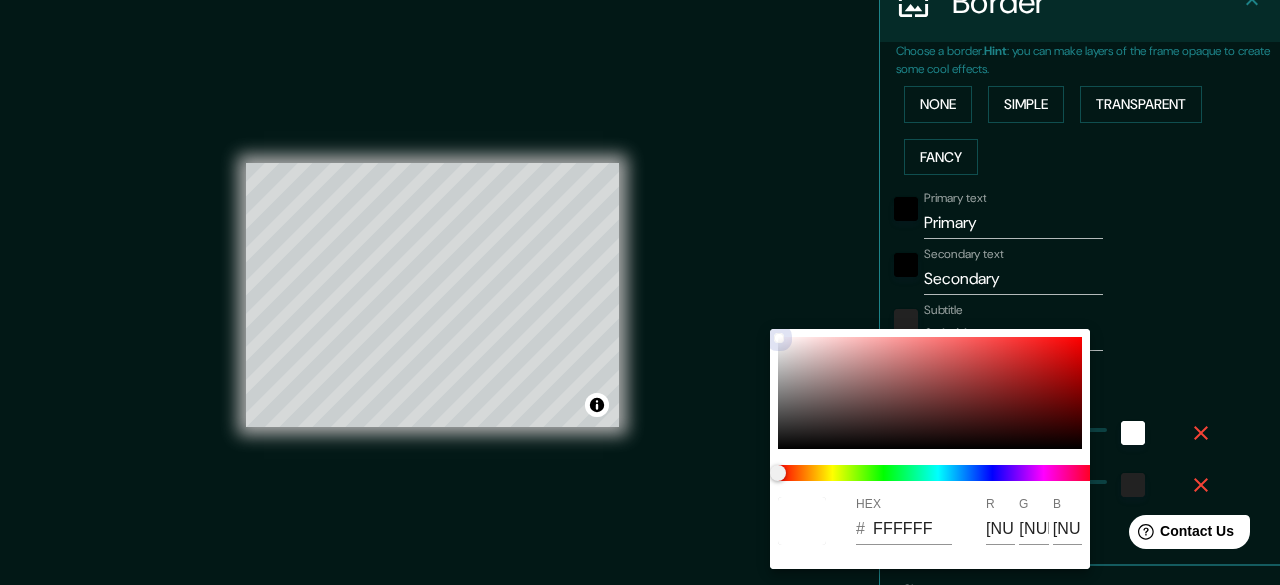 click at bounding box center [930, 393] 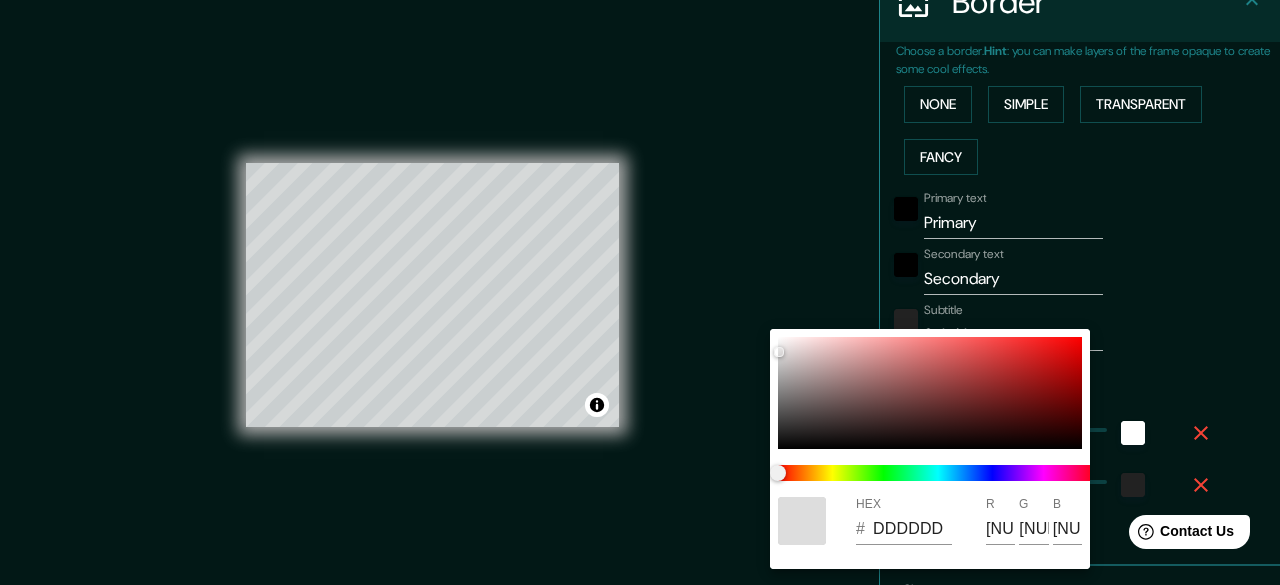 click at bounding box center [640, 292] 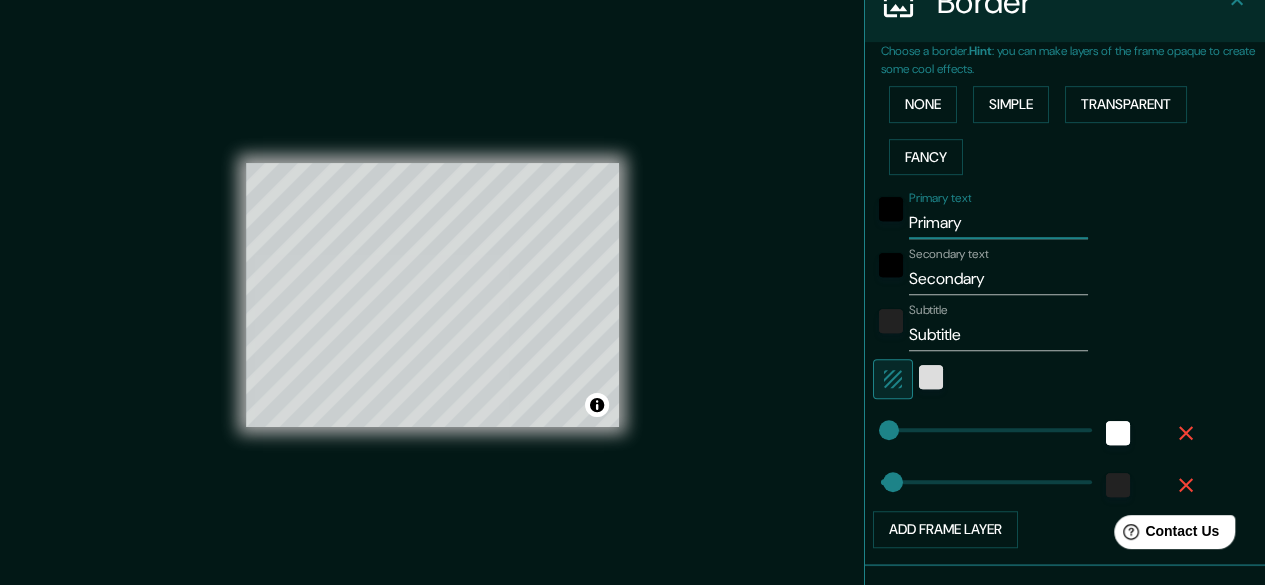 click on "Primary" at bounding box center (998, 223) 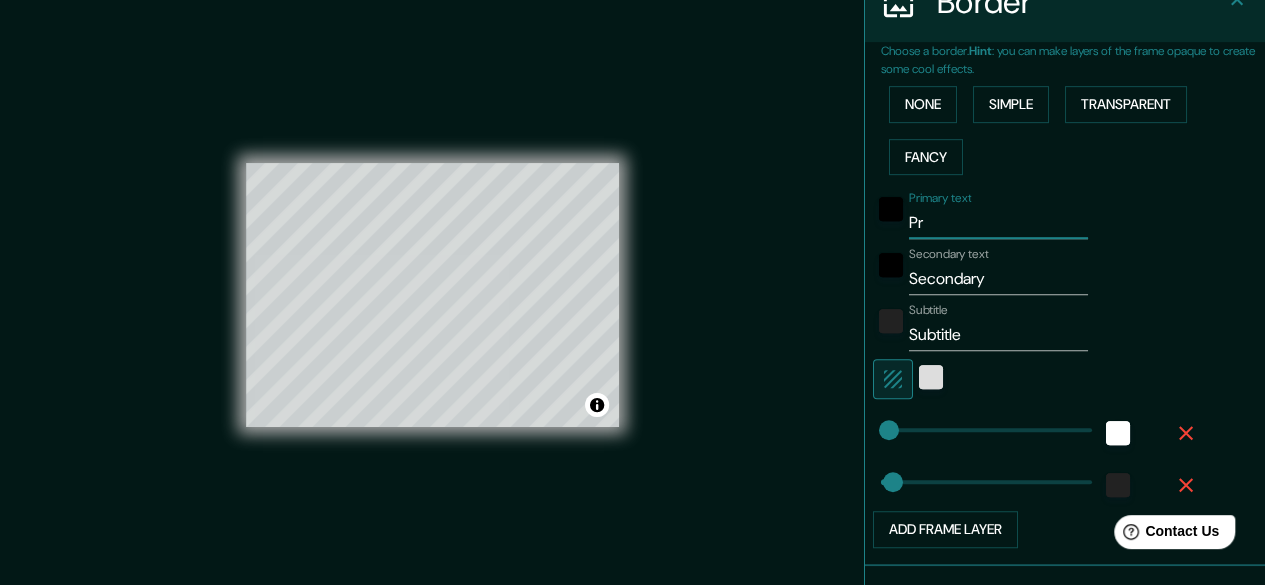 type on "P" 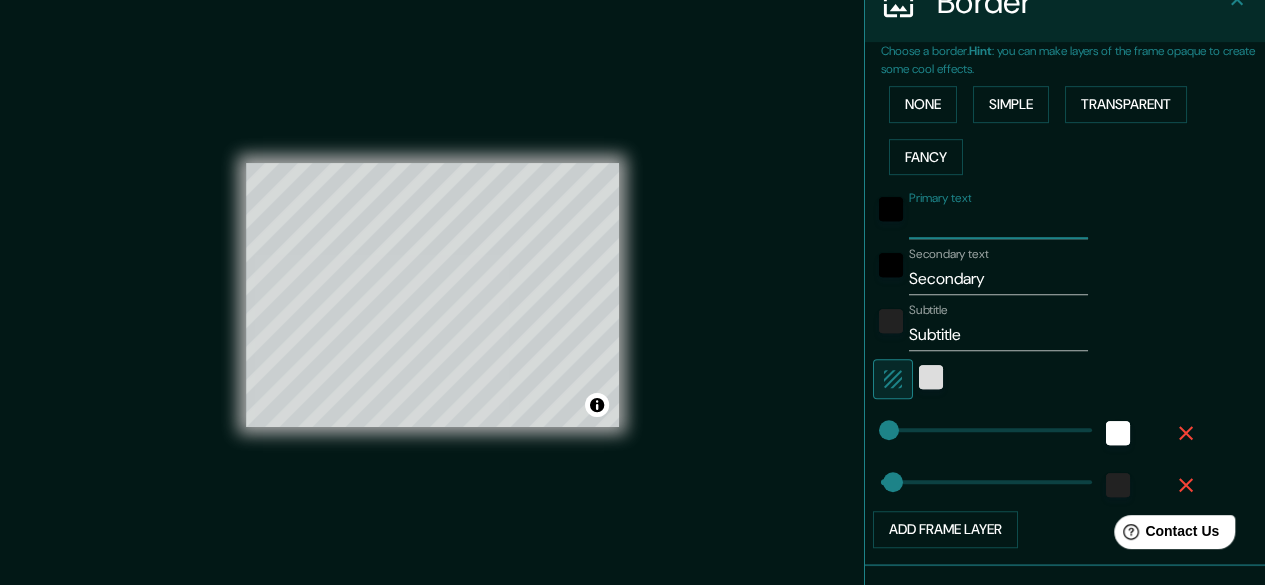 type 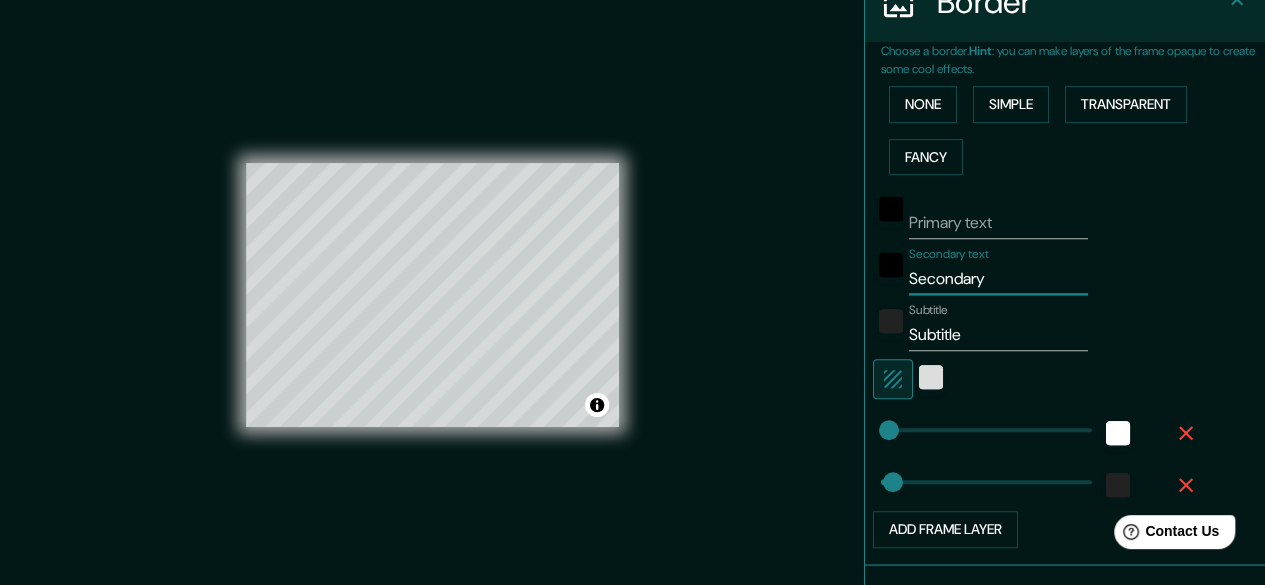 click on "Secondary" at bounding box center [998, 279] 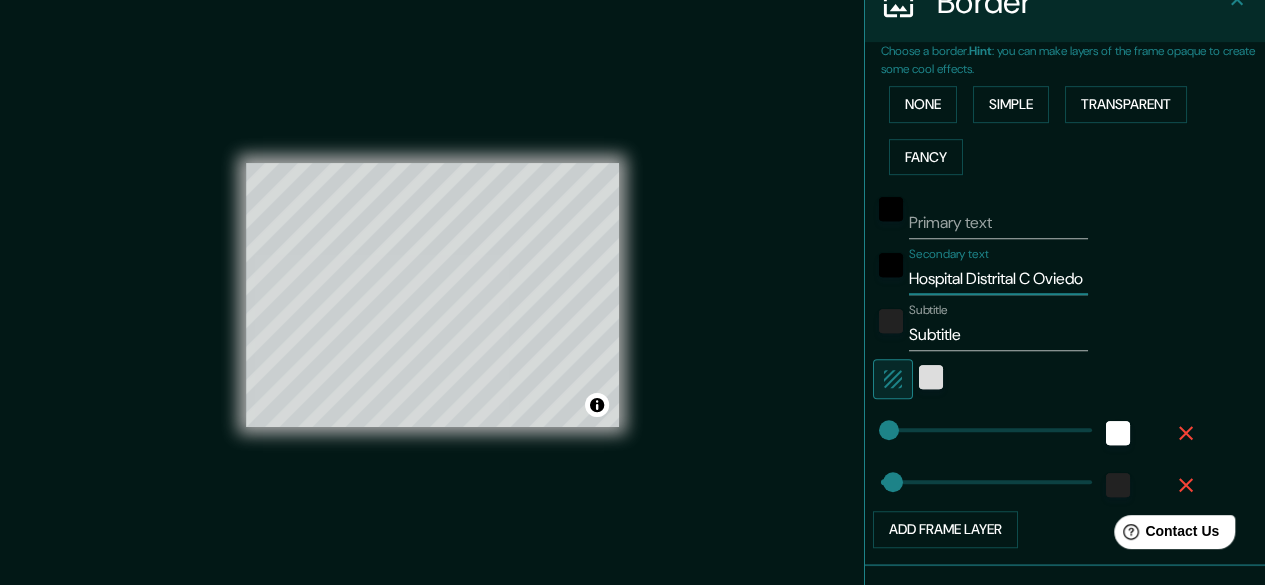 scroll, scrollTop: 0, scrollLeft: 24, axis: horizontal 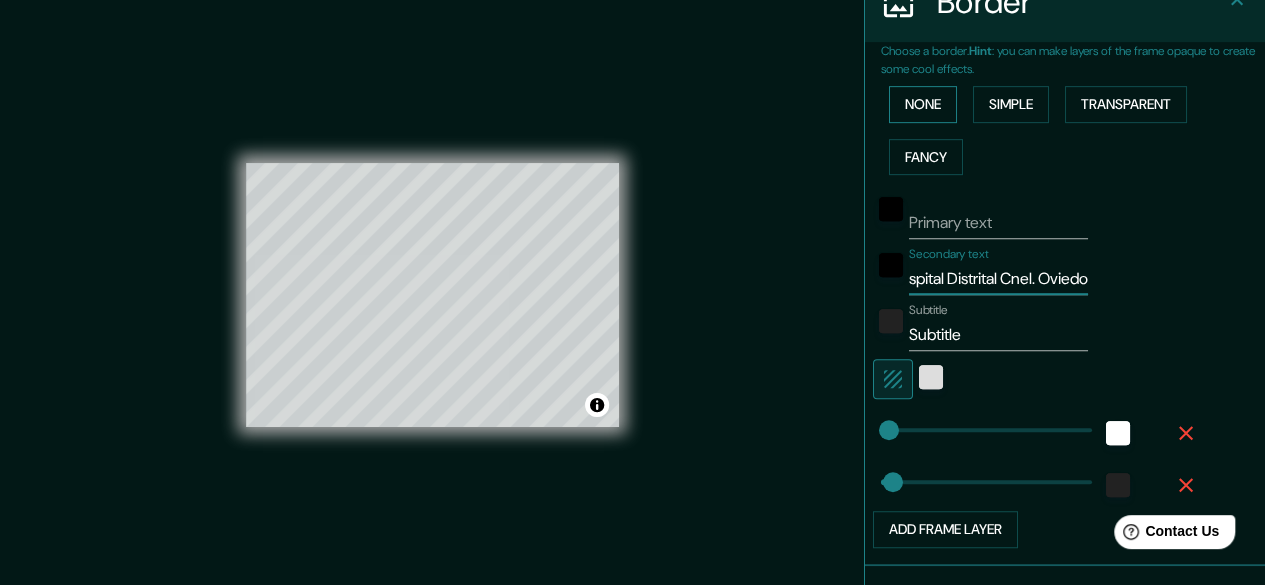 type on "Hospital Distrital Cnel. Oviedo" 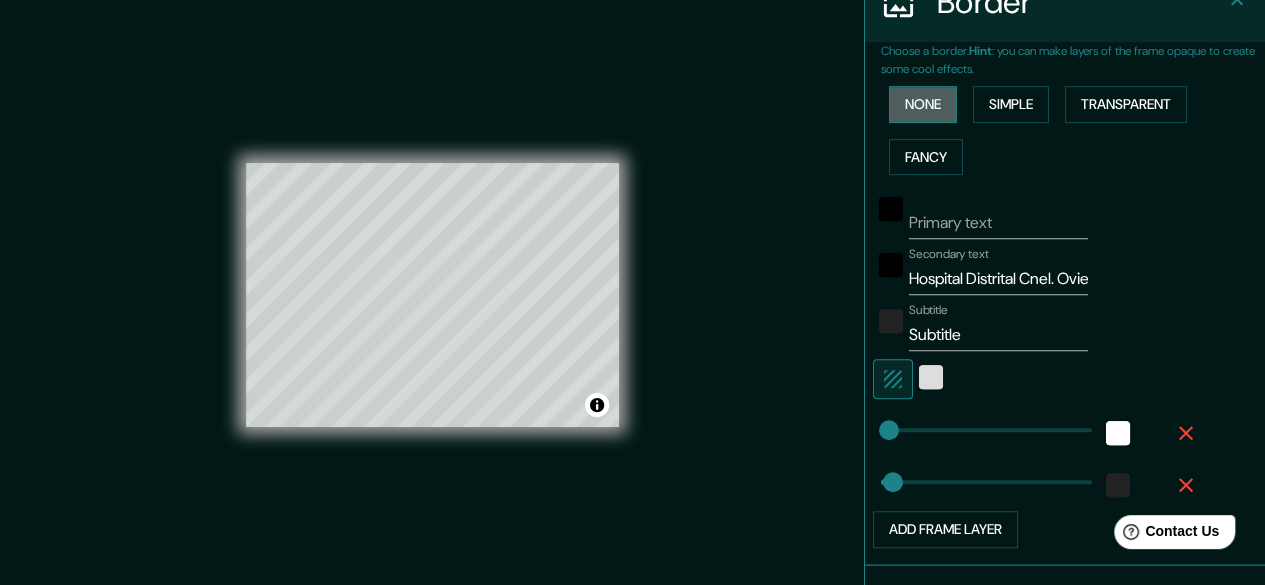 click on "None" at bounding box center [923, 104] 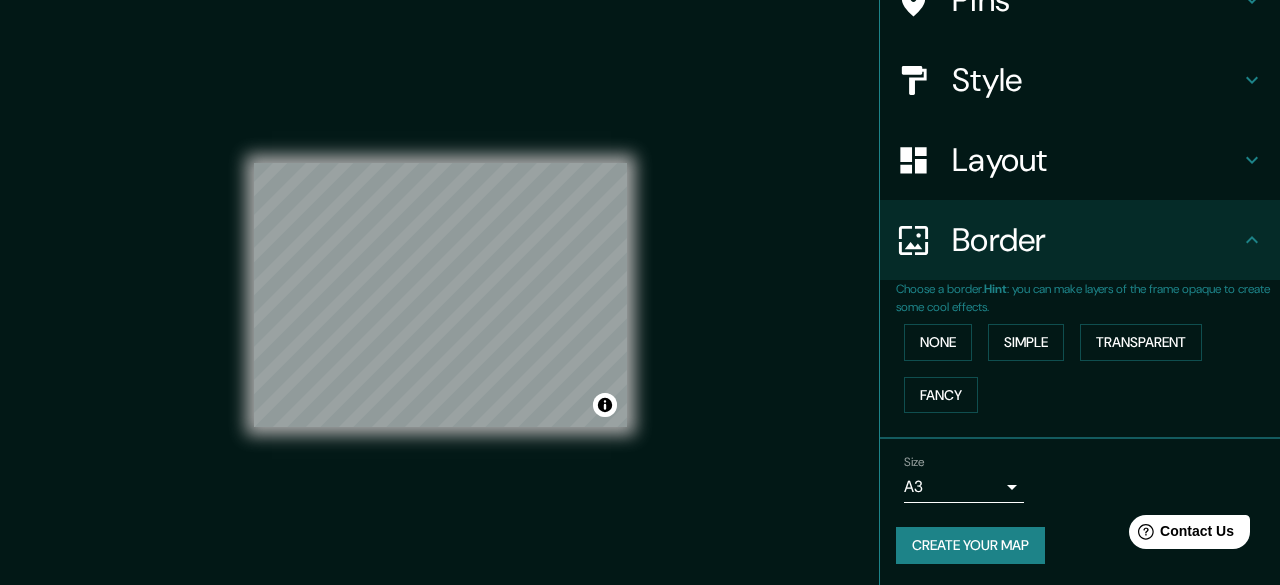 click on "Mappin Location Coronel Oviedo, Caaguazú, Paraguay Pins Style Layout Border Choose a border. Hint : you can make layers of the frame opaque to create some cool effects. None Simple Transparent Fancy Size A3 a4 Create your map © Mapbox © OpenStreetMap Improve this map Any problems, suggestions, or concerns please email help@mappin.pro . . ." at bounding box center (640, 292) 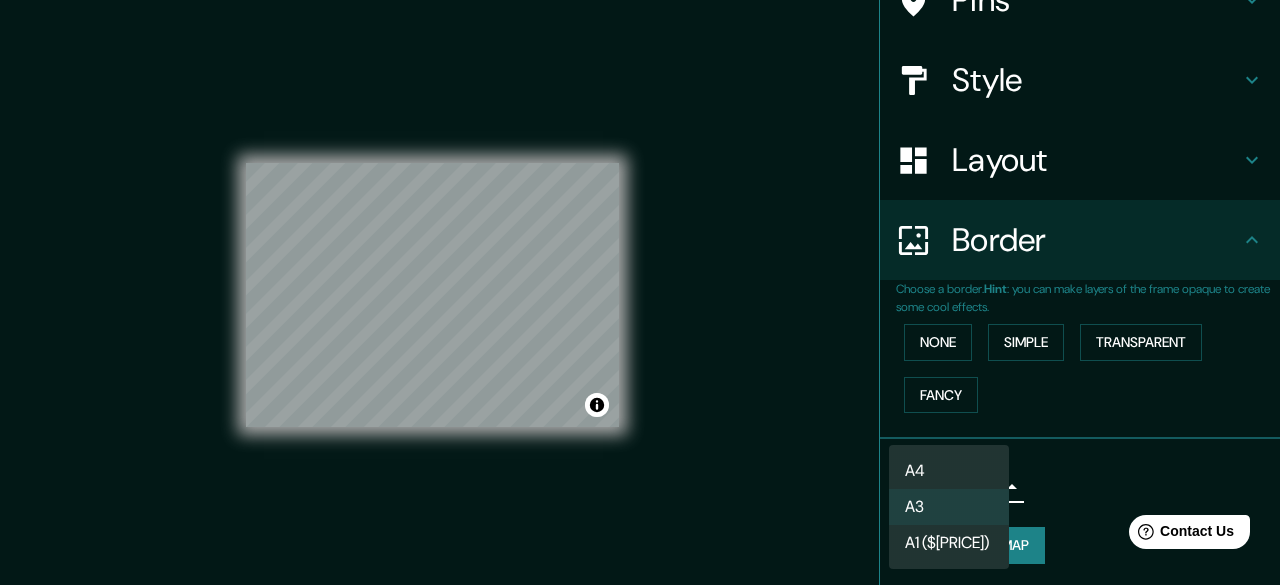 click at bounding box center [640, 292] 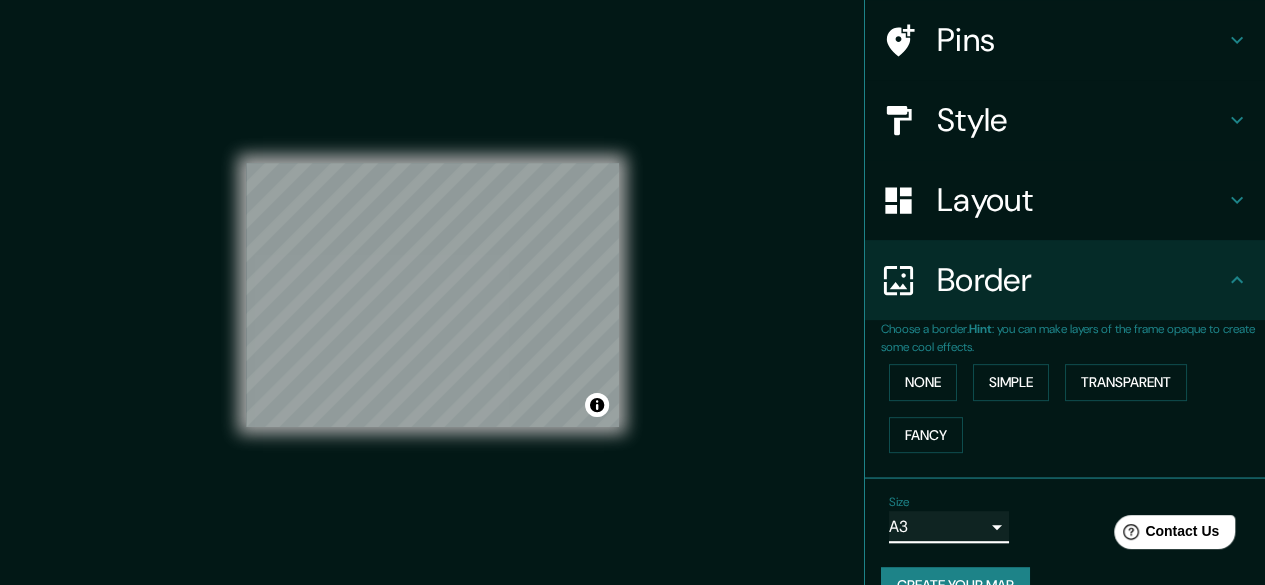 scroll, scrollTop: 186, scrollLeft: 0, axis: vertical 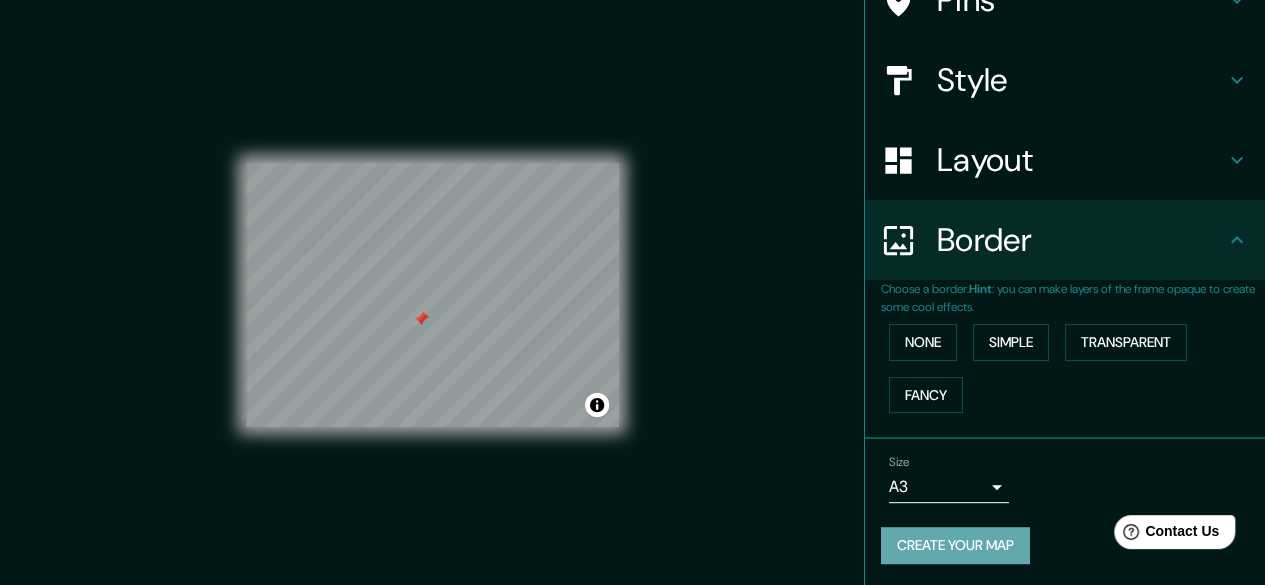 click on "Create your map" at bounding box center [955, 545] 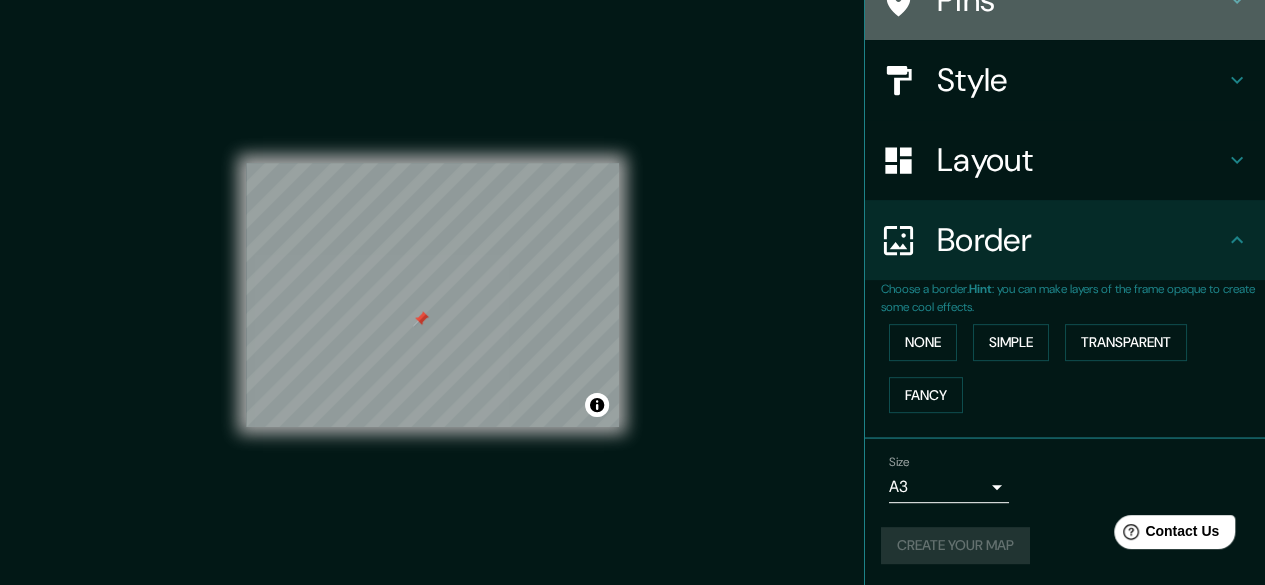 click on "Pins" at bounding box center [1081, 0] 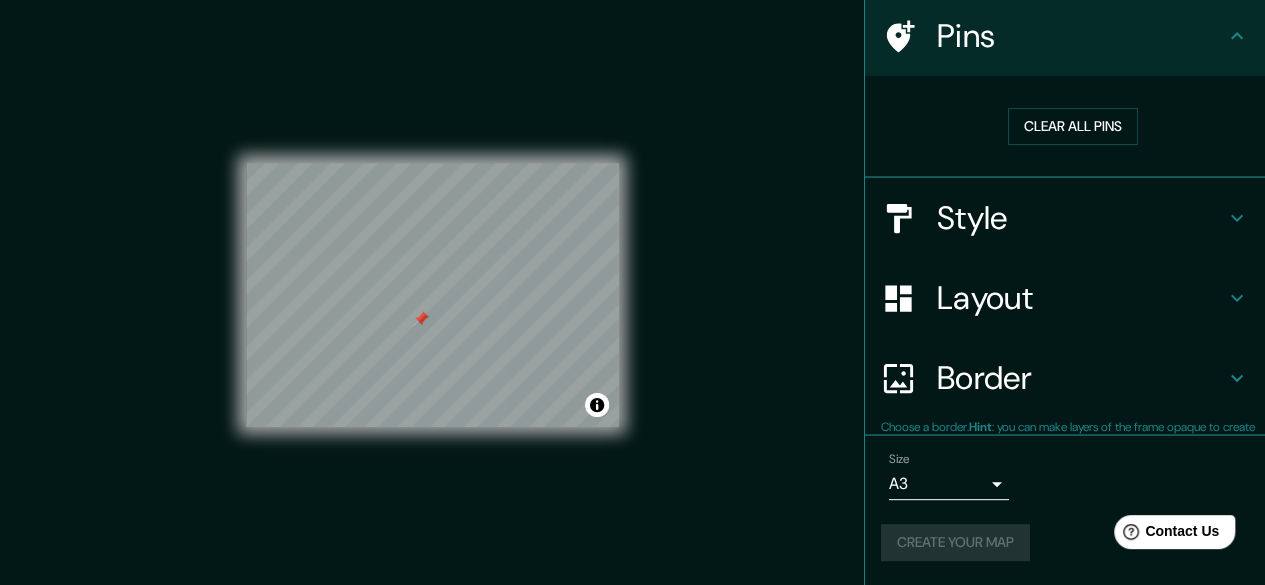scroll, scrollTop: 148, scrollLeft: 0, axis: vertical 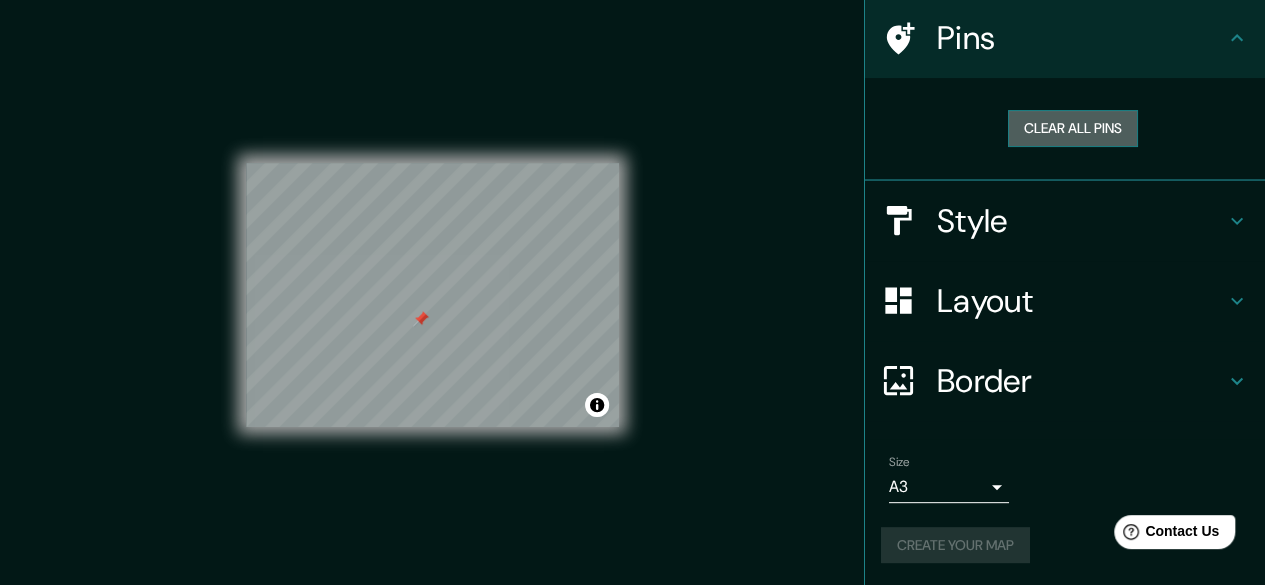 click on "Clear all pins" at bounding box center (1073, 128) 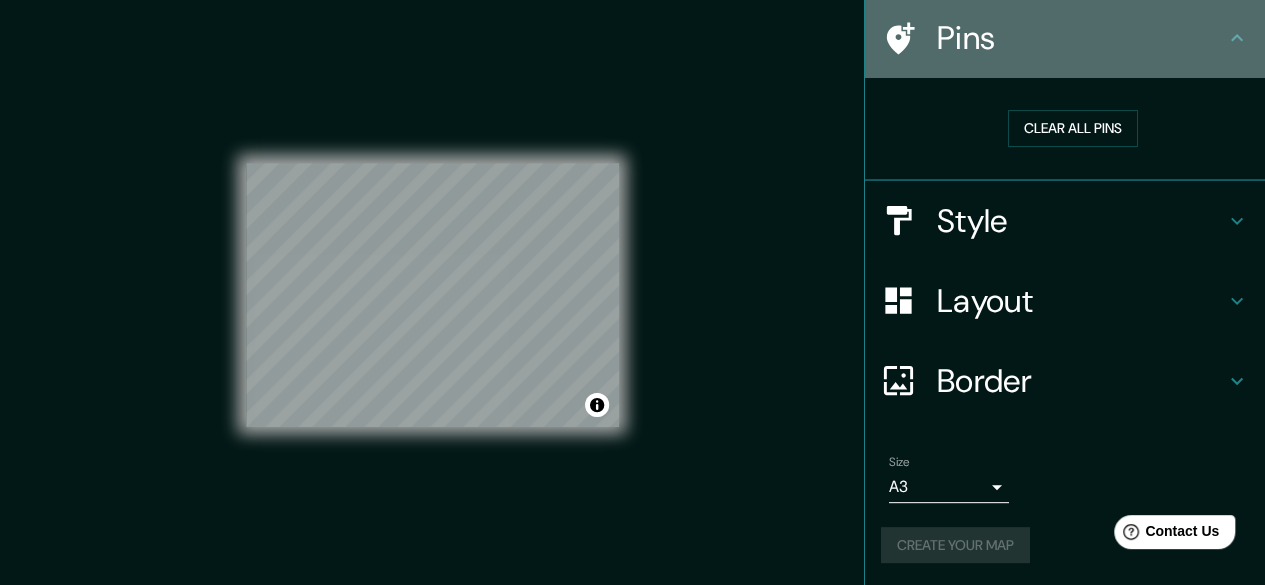 click 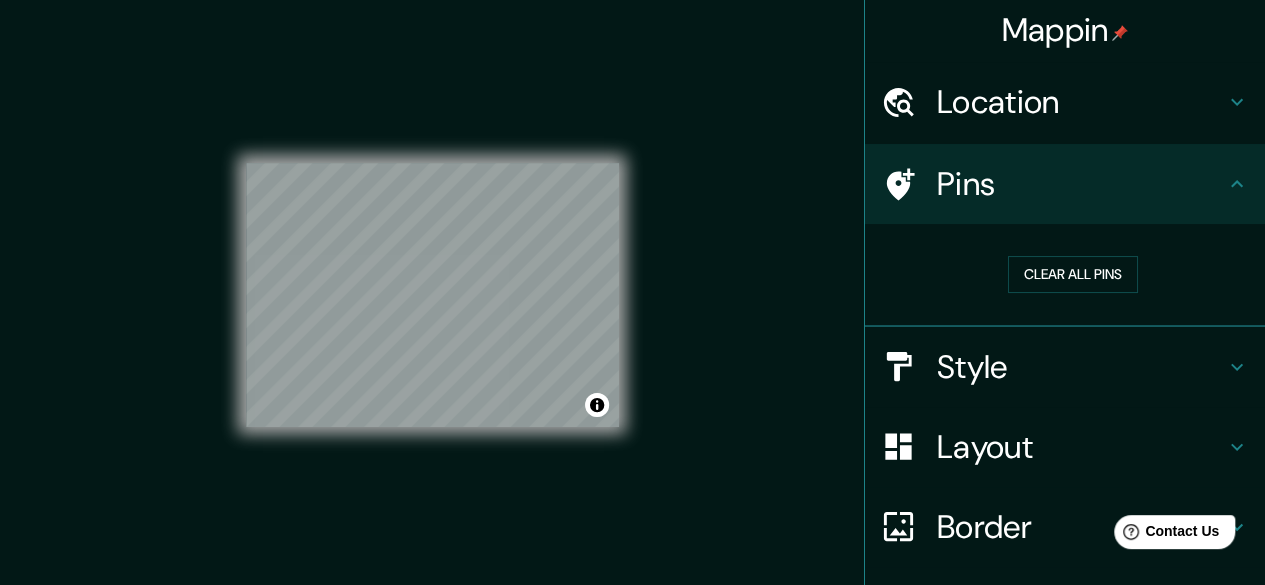 scroll, scrollTop: 0, scrollLeft: 0, axis: both 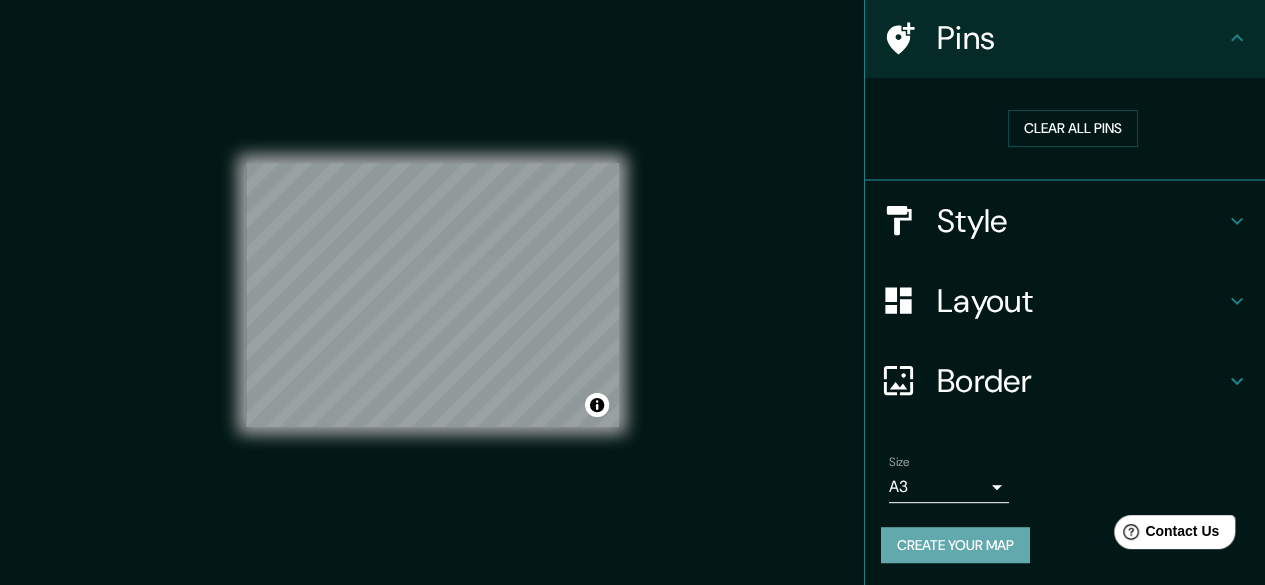 click on "Create your map" at bounding box center (955, 545) 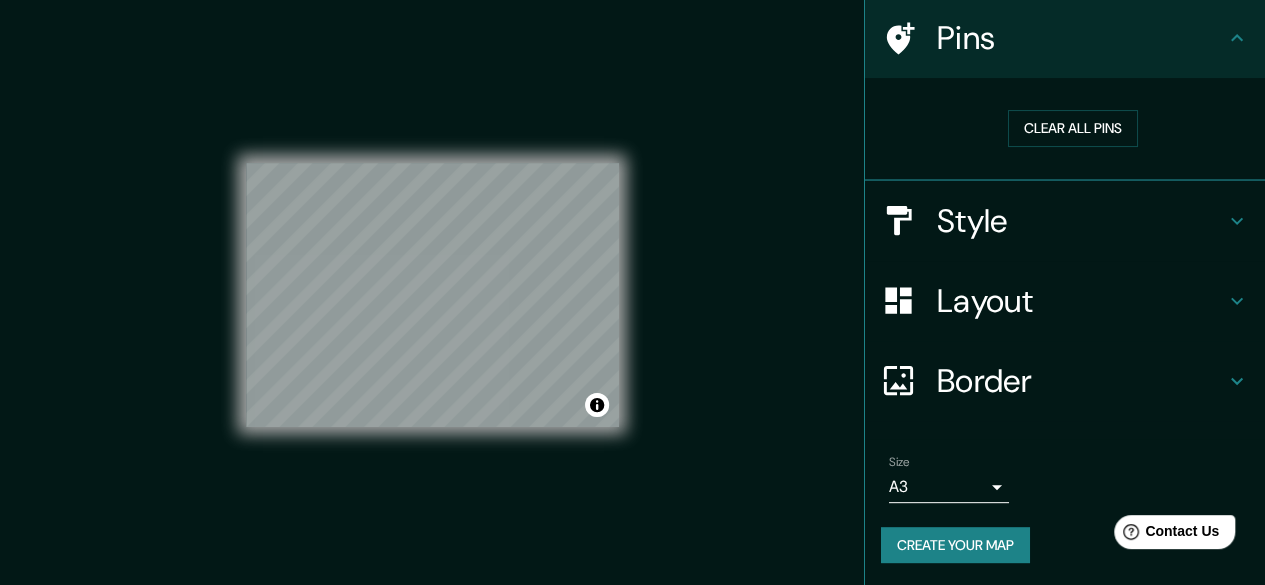 scroll, scrollTop: 0, scrollLeft: 0, axis: both 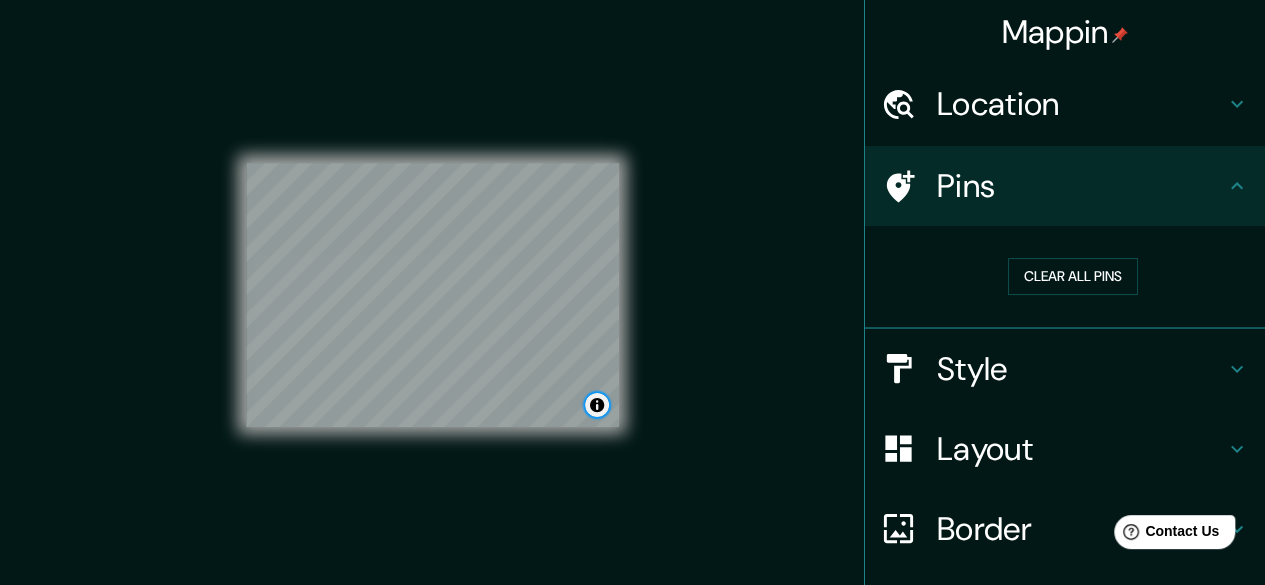 click at bounding box center (597, 405) 